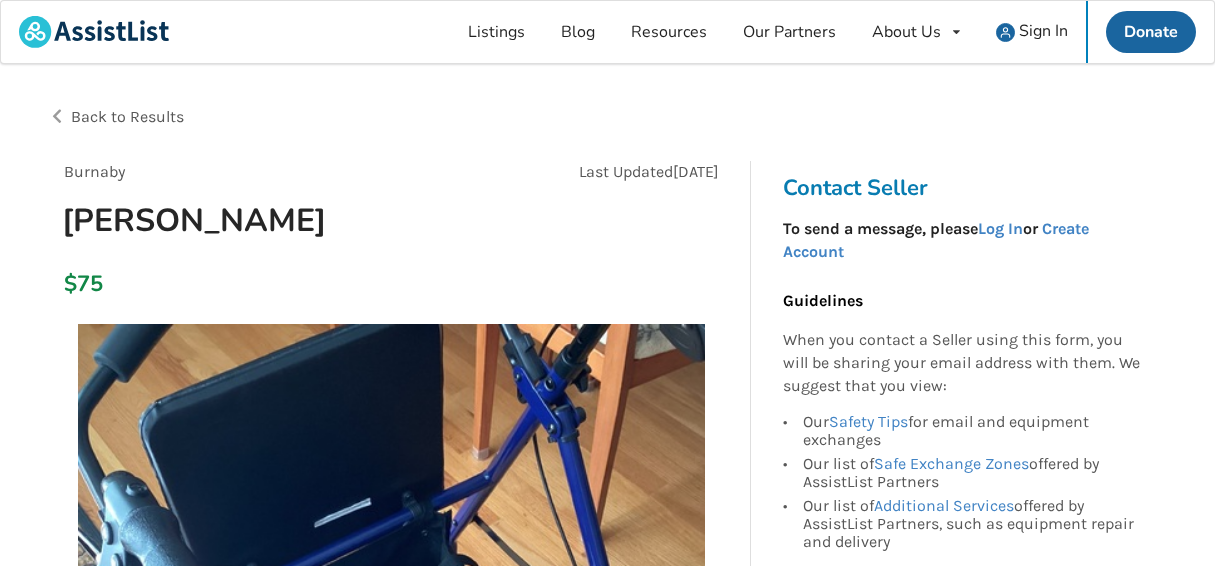 scroll, scrollTop: 0, scrollLeft: 0, axis: both 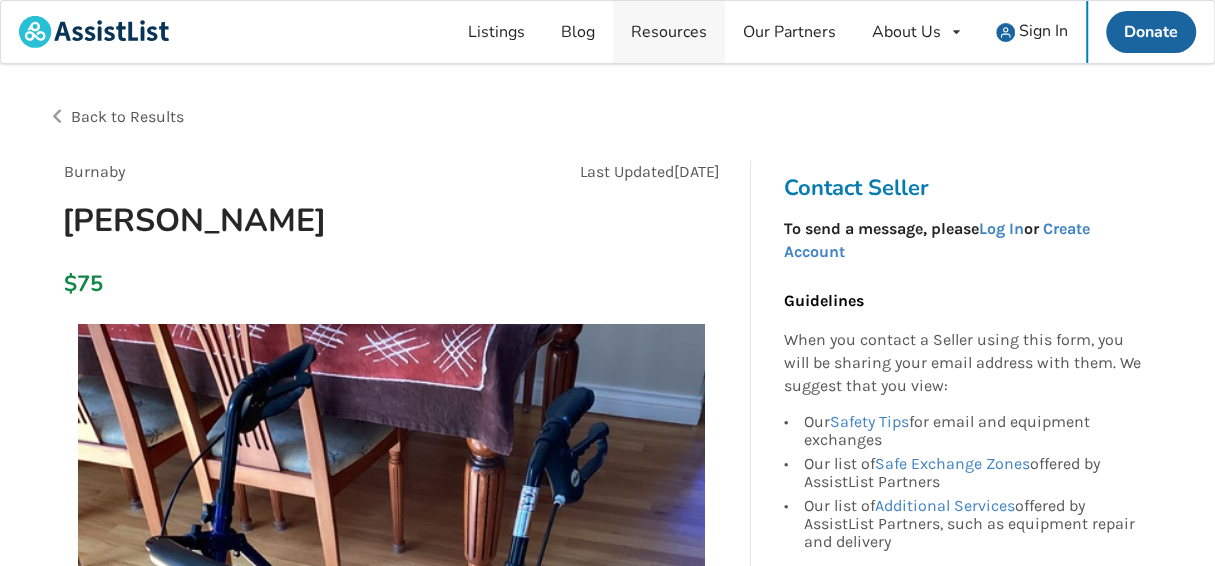 click on "Resources" at bounding box center (669, 32) 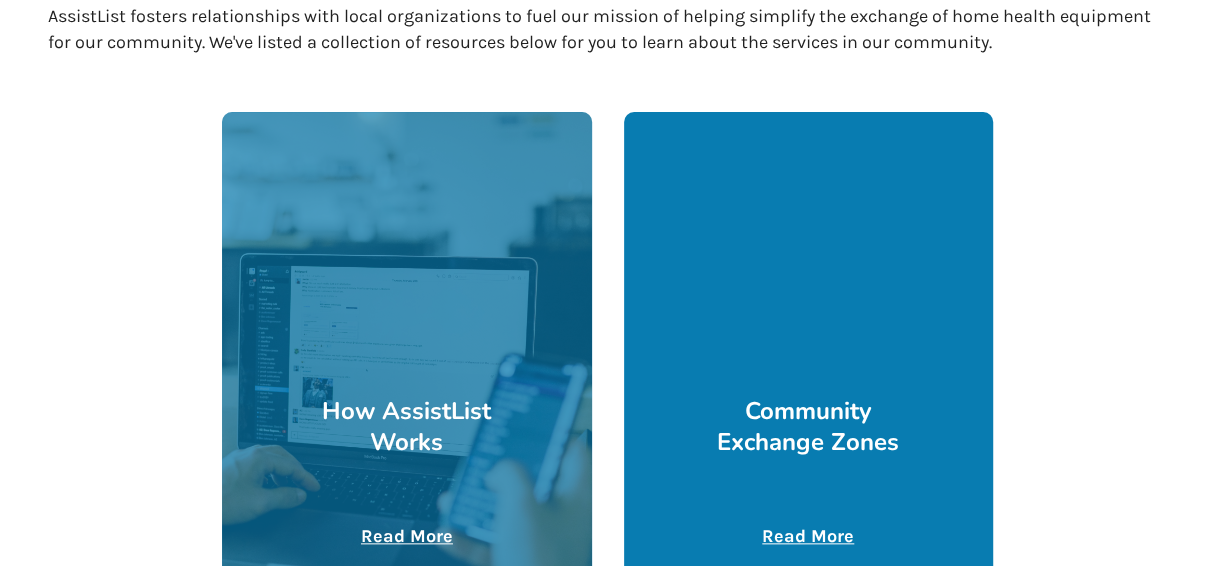 scroll, scrollTop: 0, scrollLeft: 0, axis: both 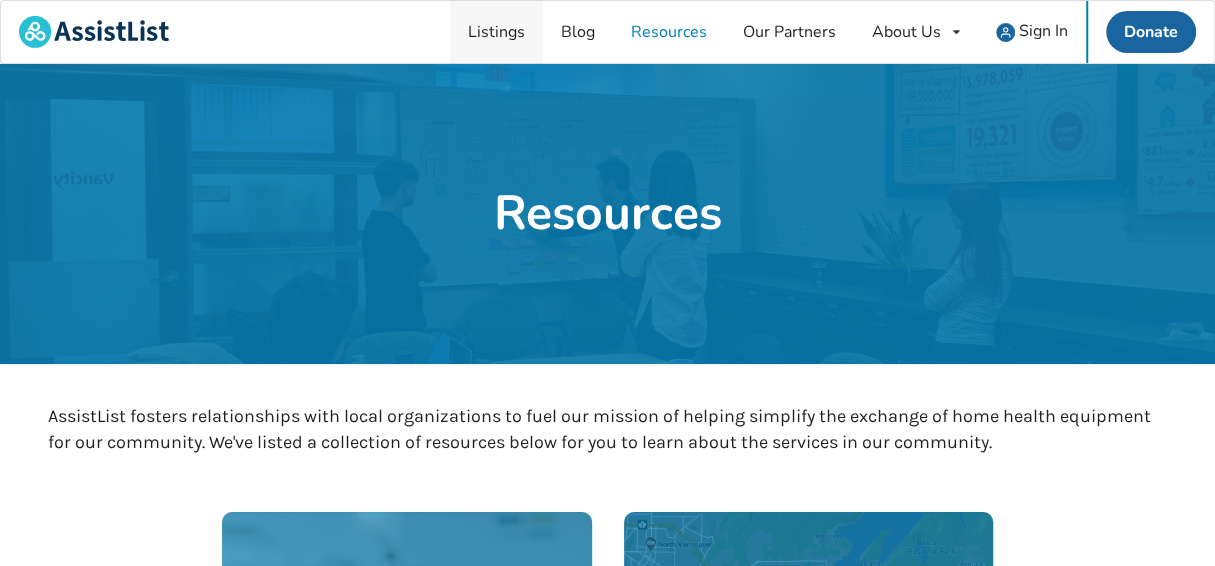 click on "Listings" at bounding box center [496, 32] 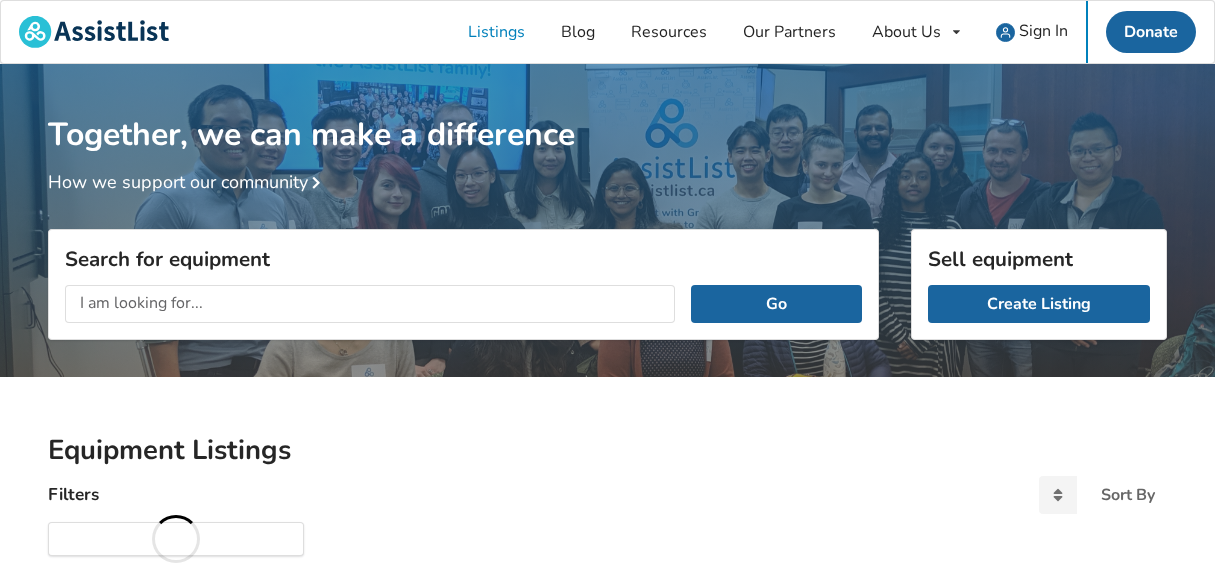 scroll, scrollTop: 0, scrollLeft: 0, axis: both 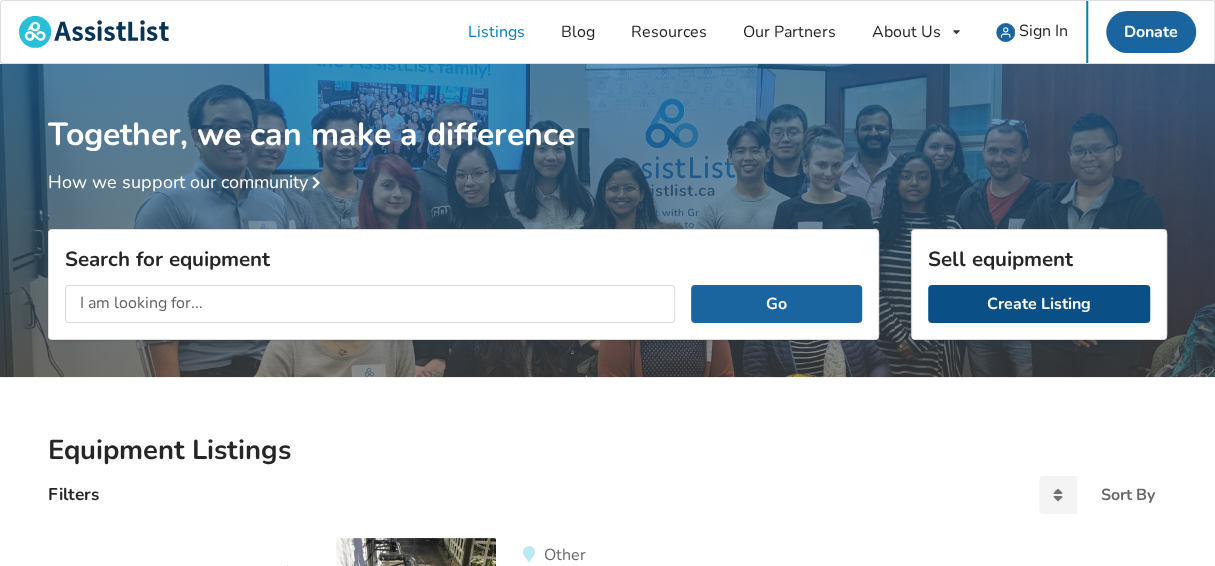 click on "Create Listing" at bounding box center (1039, 304) 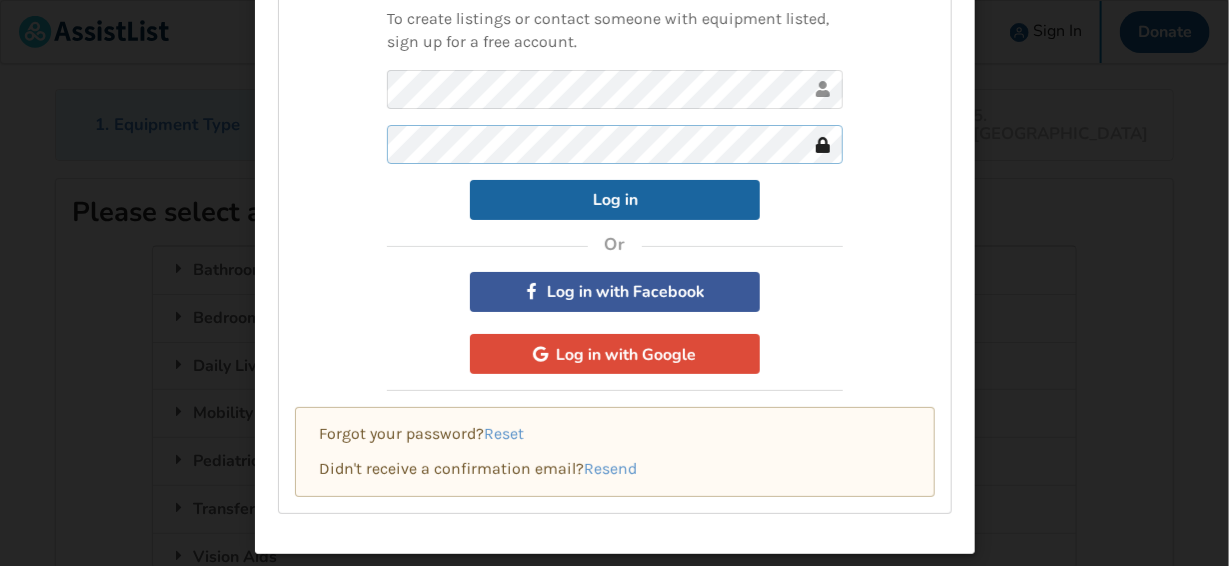 scroll, scrollTop: 161, scrollLeft: 0, axis: vertical 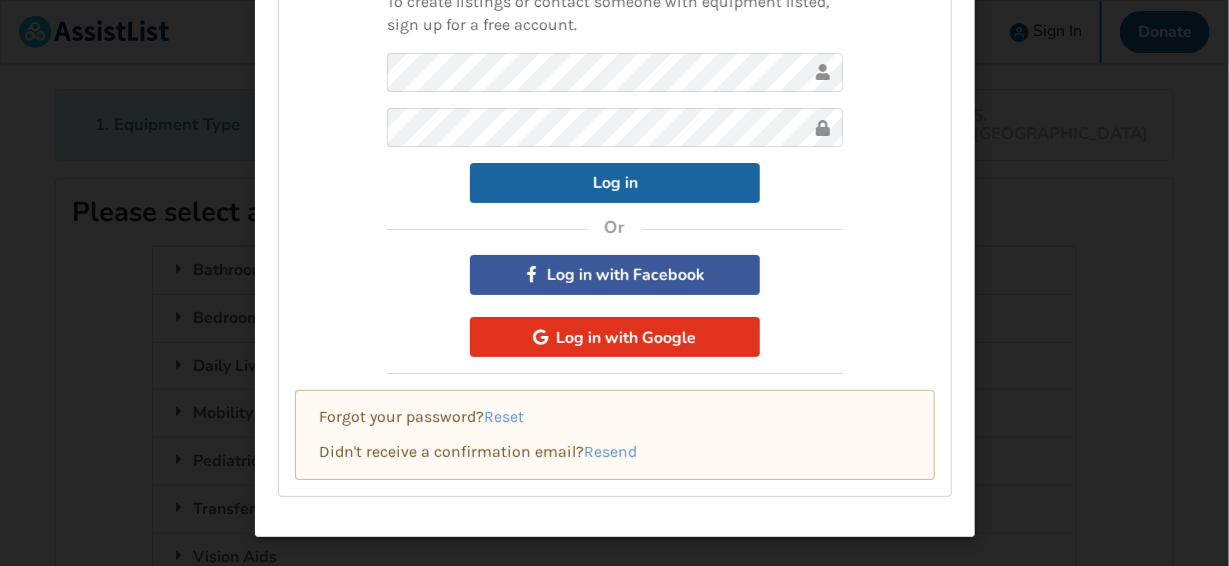 click on "To create listings or contact someone with equipment listed, sign up for a free account. Log in Or Log in with Facebook Log in with Google" at bounding box center [615, 174] 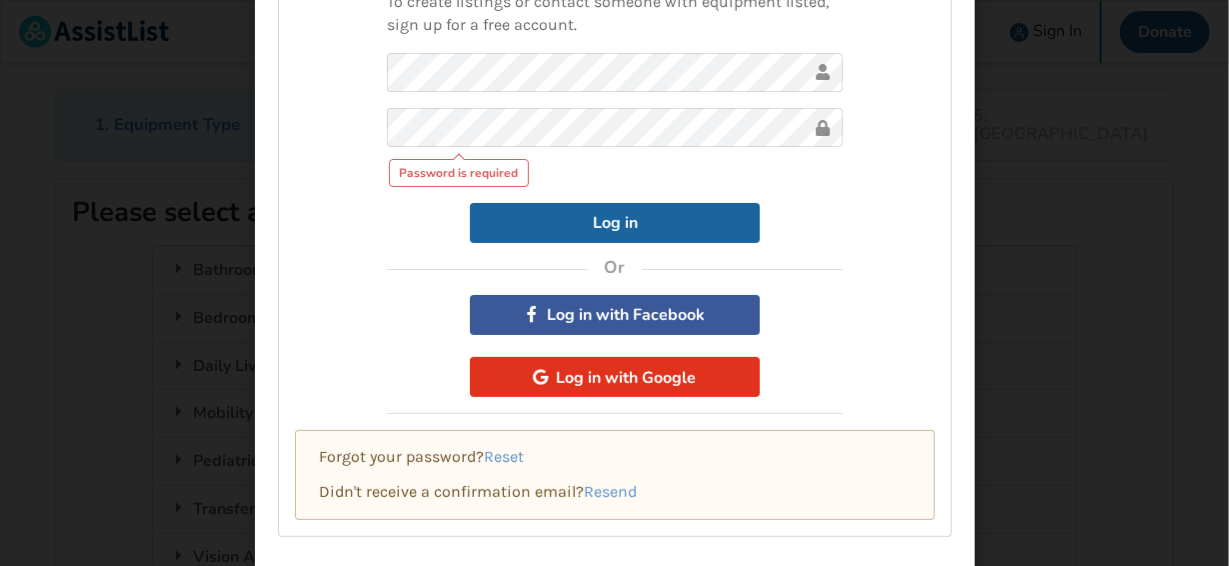 click on "Log in with Google" at bounding box center [615, 377] 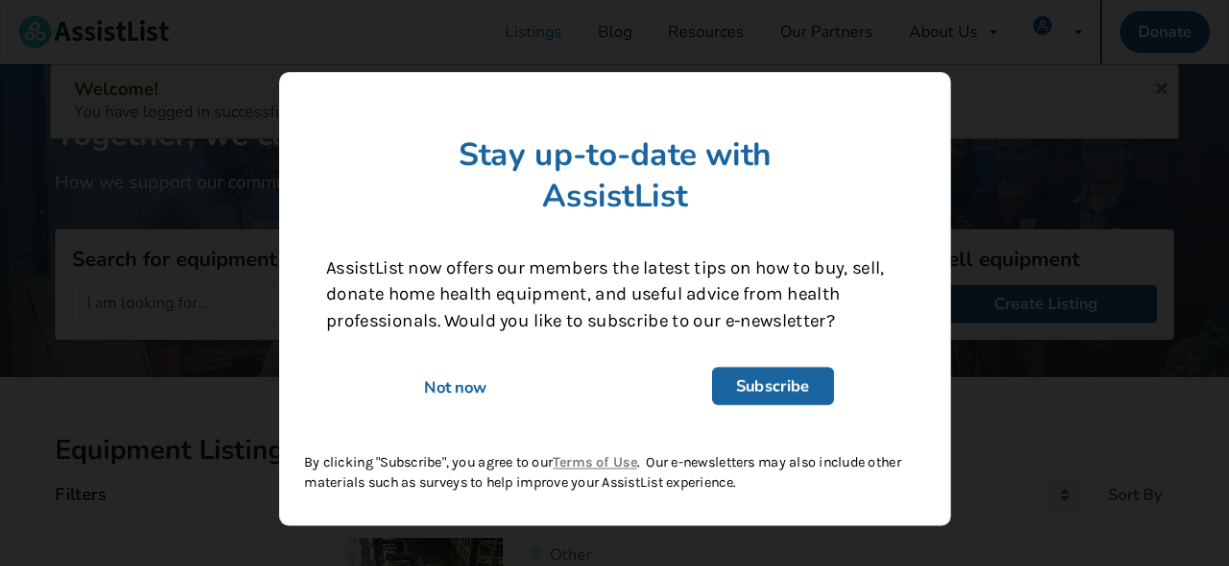 scroll, scrollTop: 0, scrollLeft: 0, axis: both 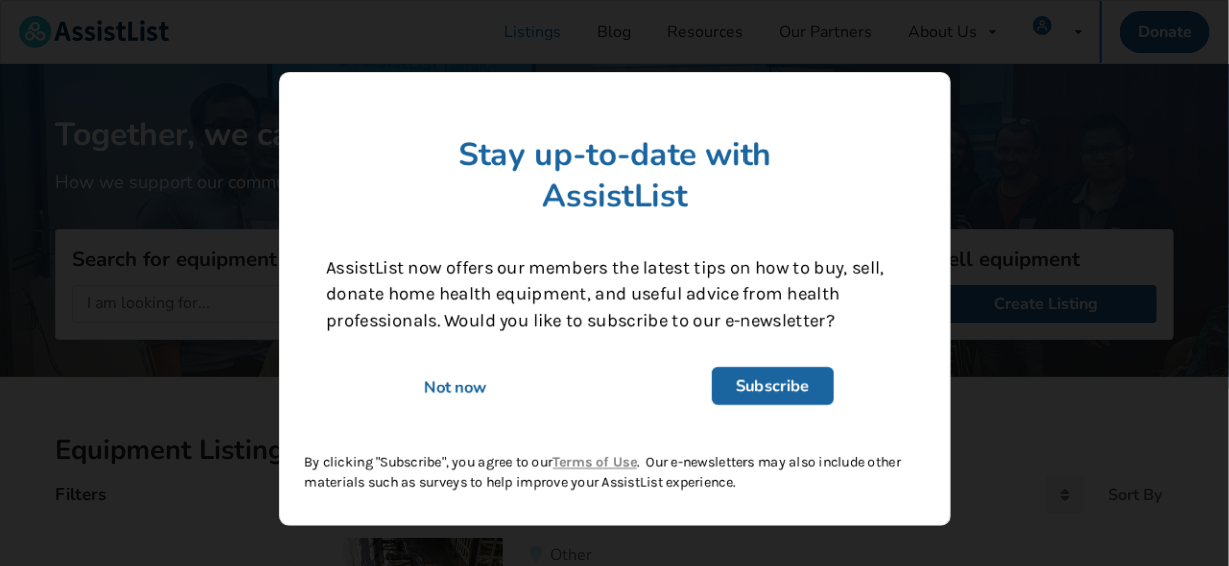 click on "Not now" at bounding box center (455, 388) 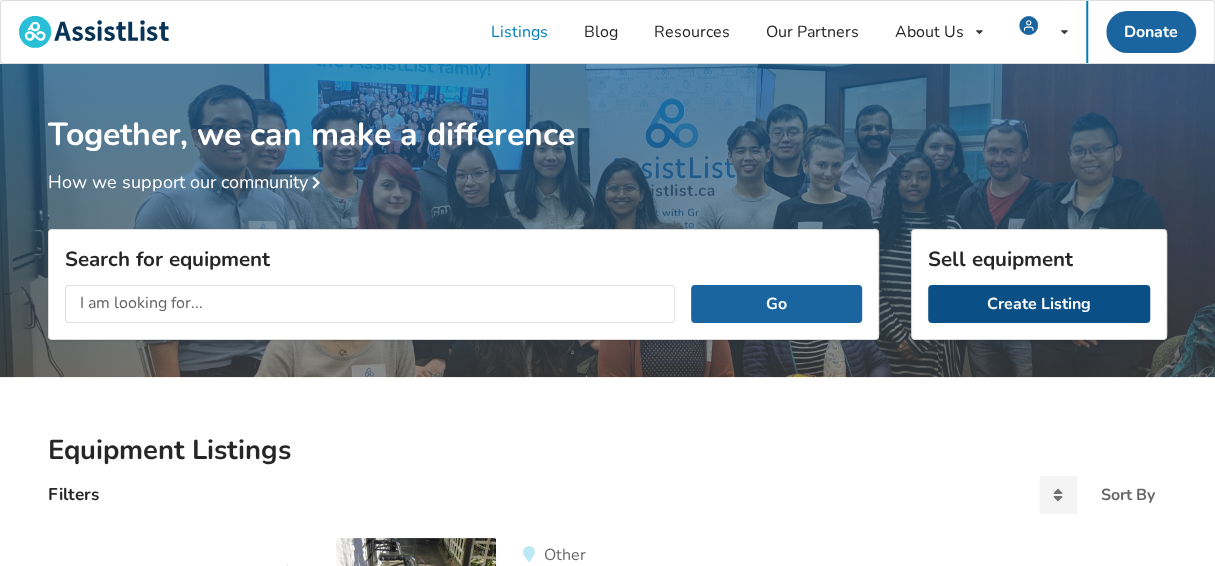 click on "Create Listing" at bounding box center (1039, 304) 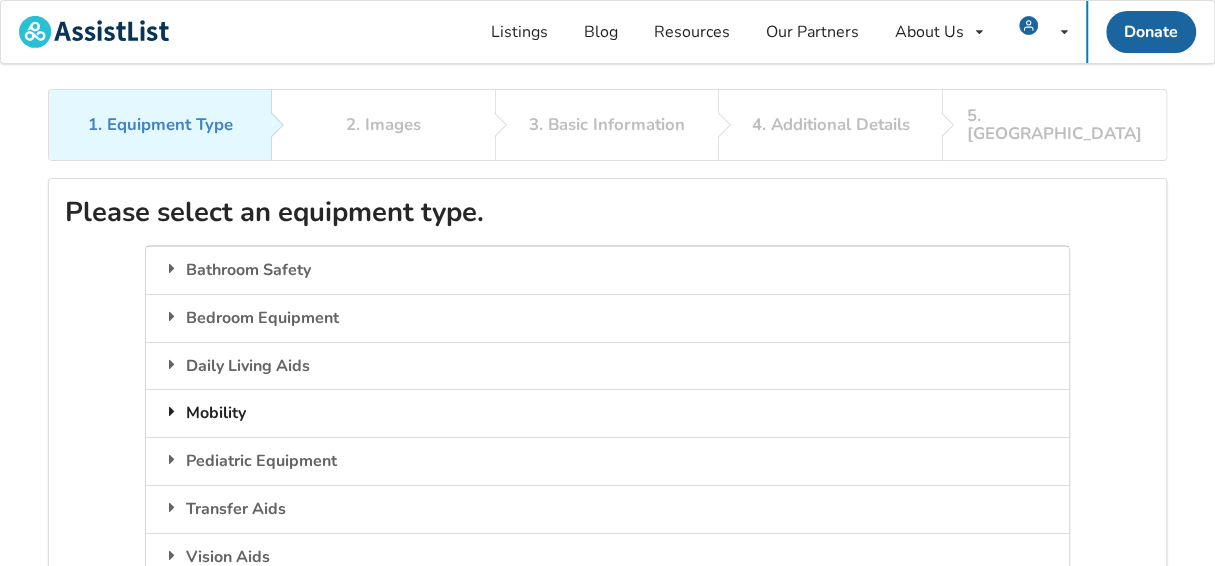 click on "Mobility" at bounding box center (607, 413) 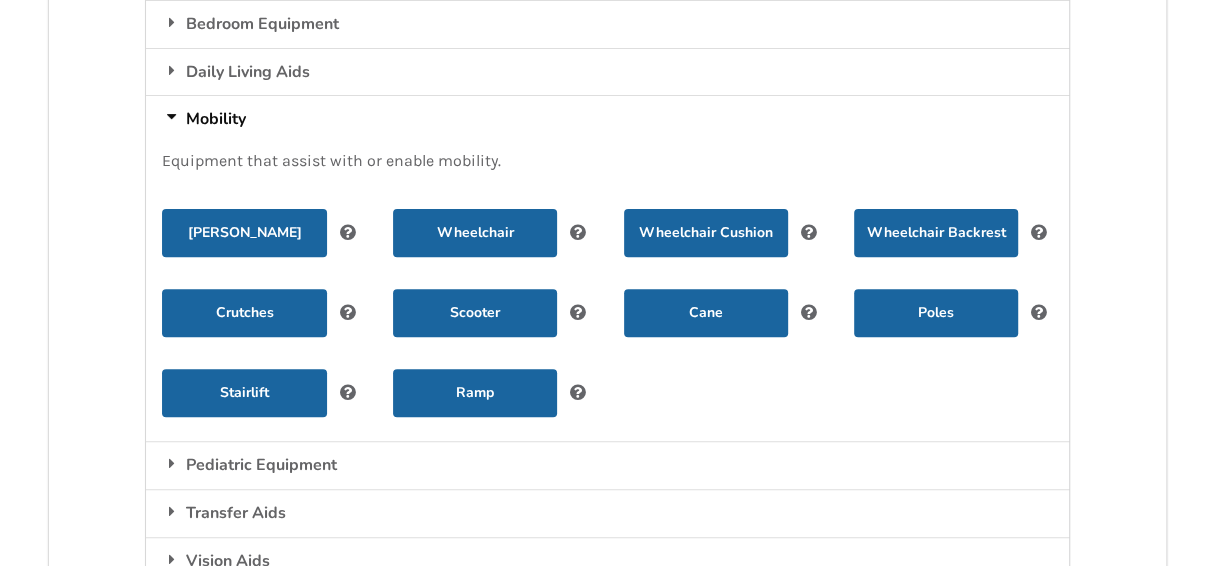 scroll, scrollTop: 300, scrollLeft: 0, axis: vertical 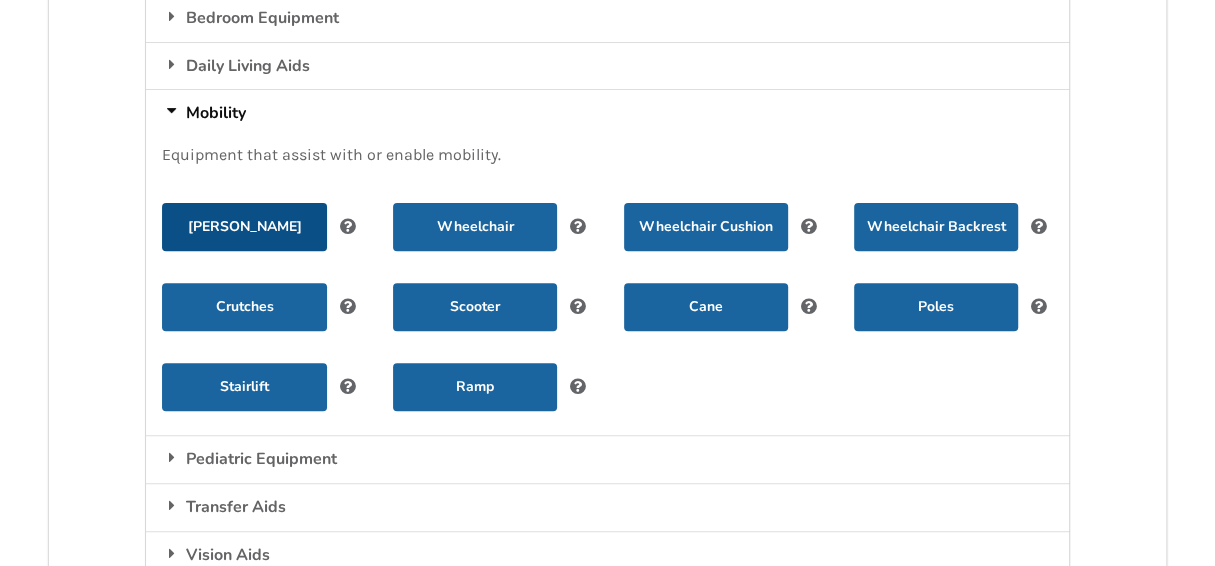 click on "[PERSON_NAME]" at bounding box center (244, 227) 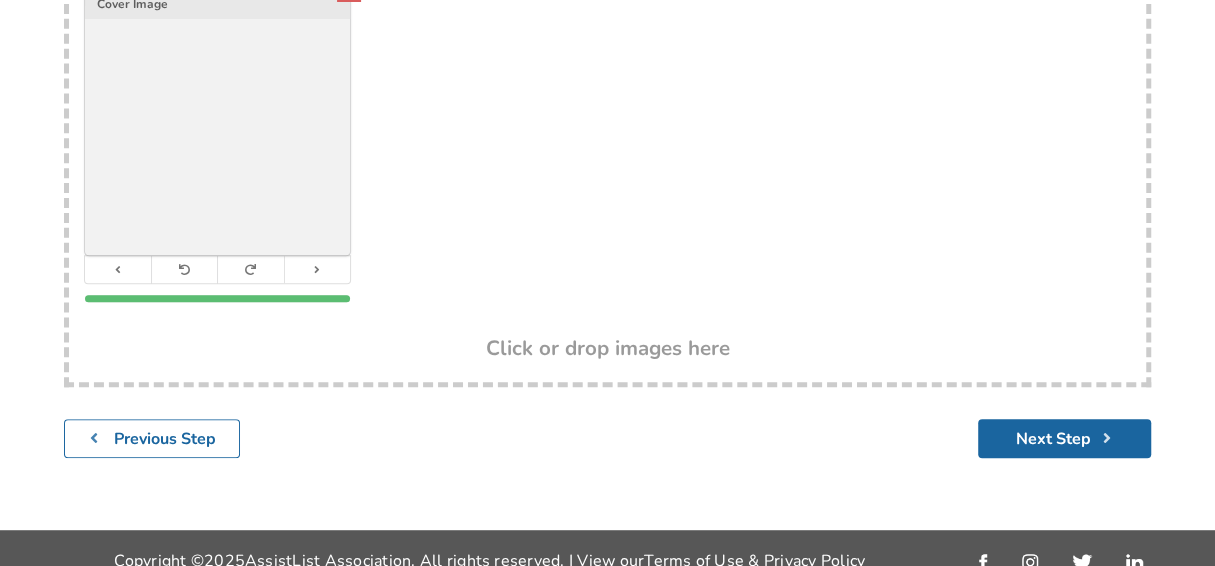 scroll, scrollTop: 435, scrollLeft: 0, axis: vertical 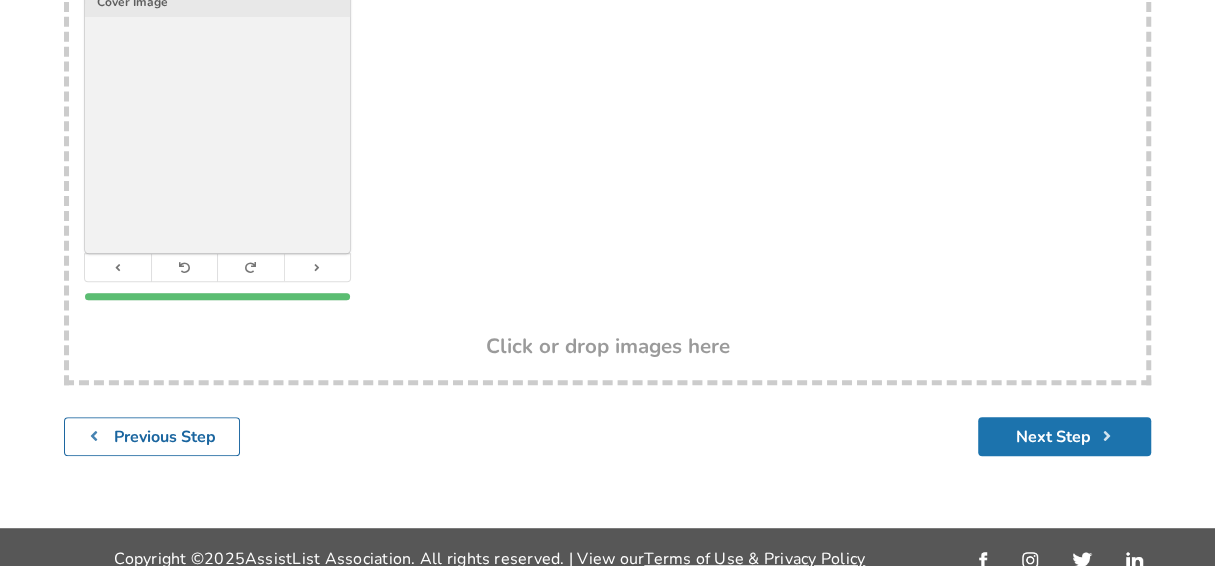 click on "Next Step" at bounding box center [1064, 436] 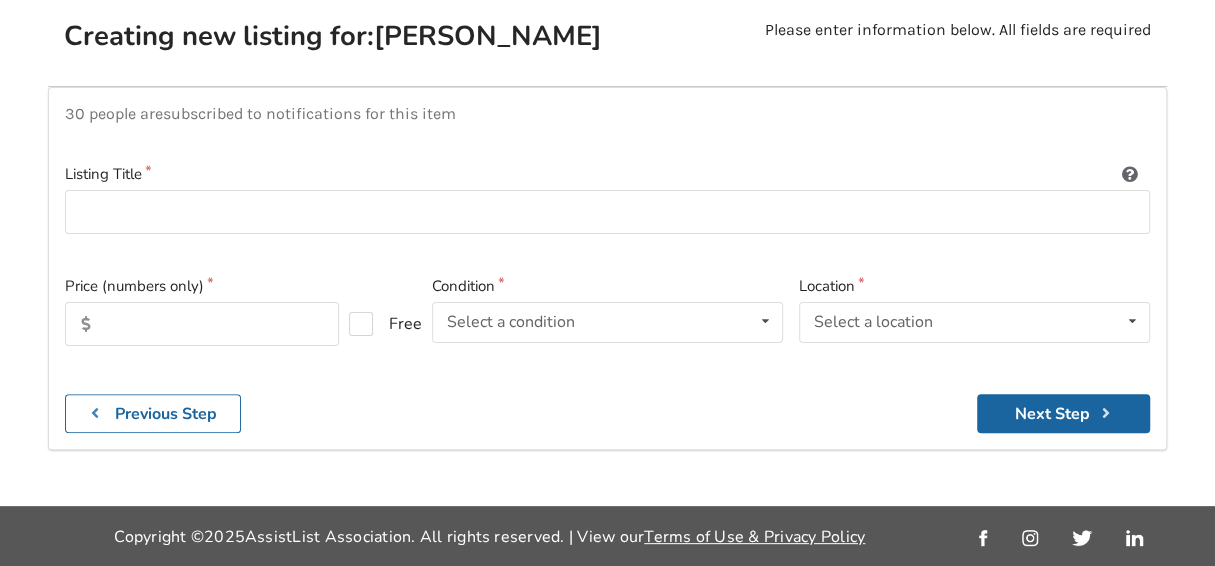 scroll, scrollTop: 153, scrollLeft: 0, axis: vertical 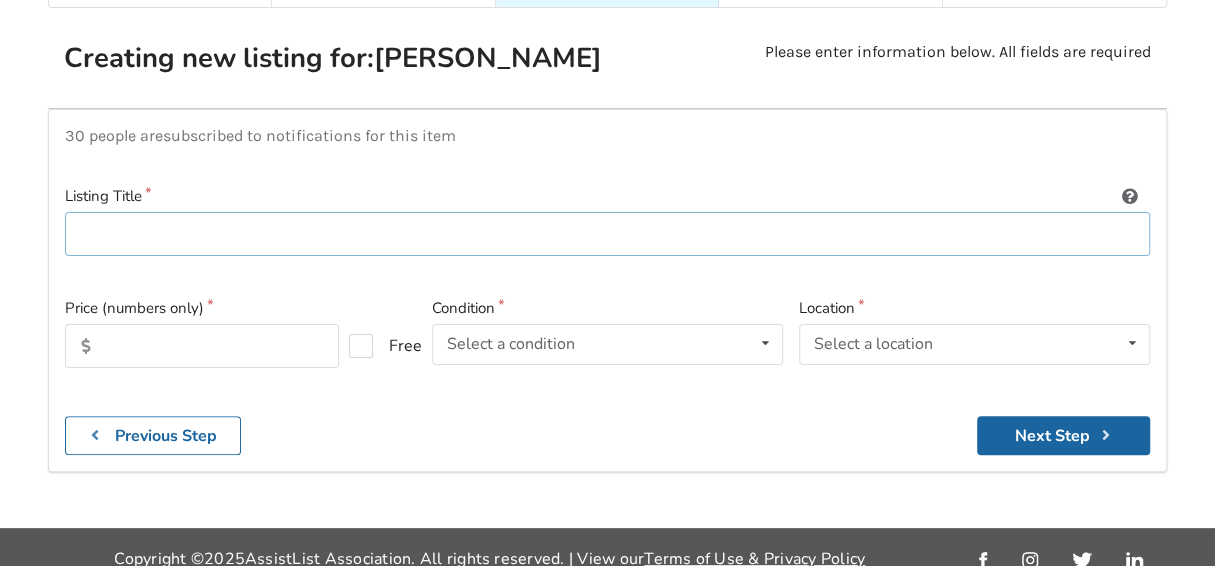 click at bounding box center (607, 234) 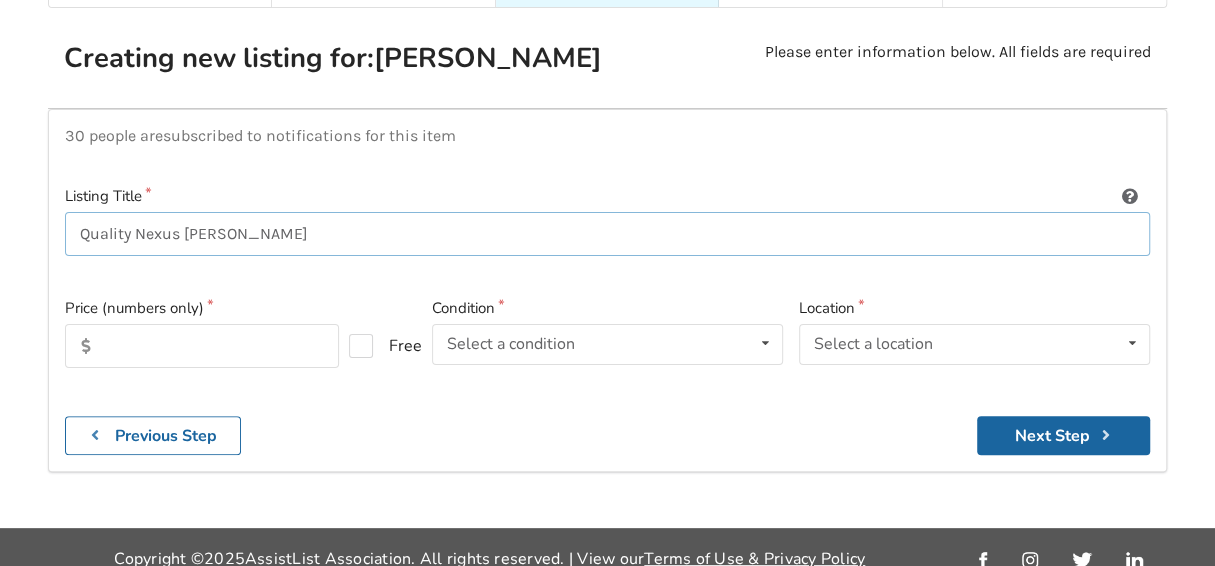 click on "Quality Nexus Walker" at bounding box center [607, 234] 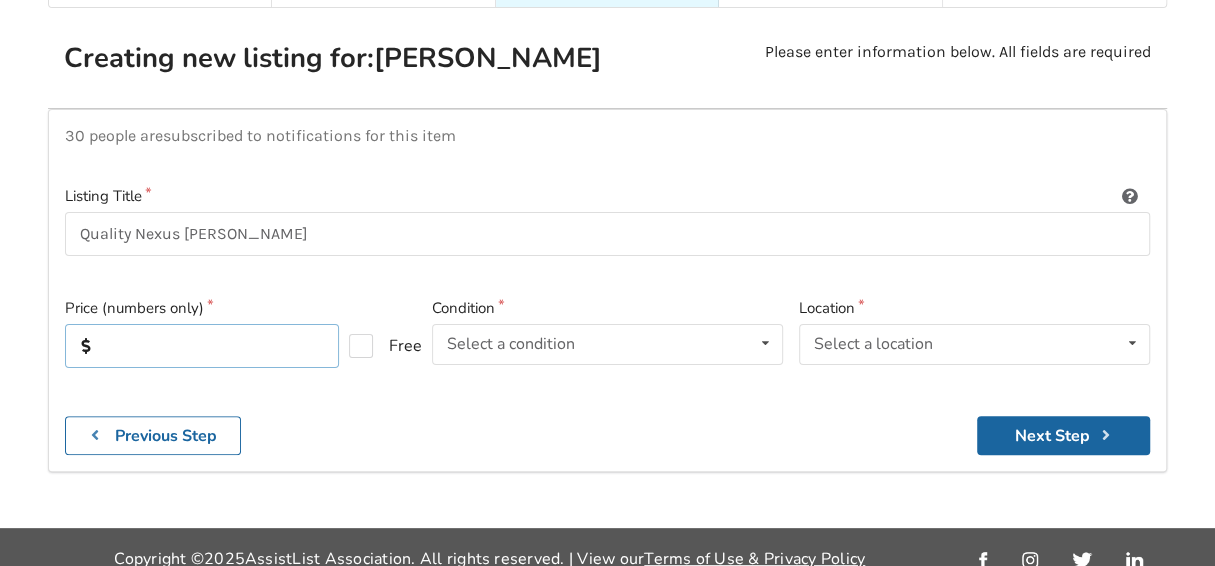 click at bounding box center [202, 346] 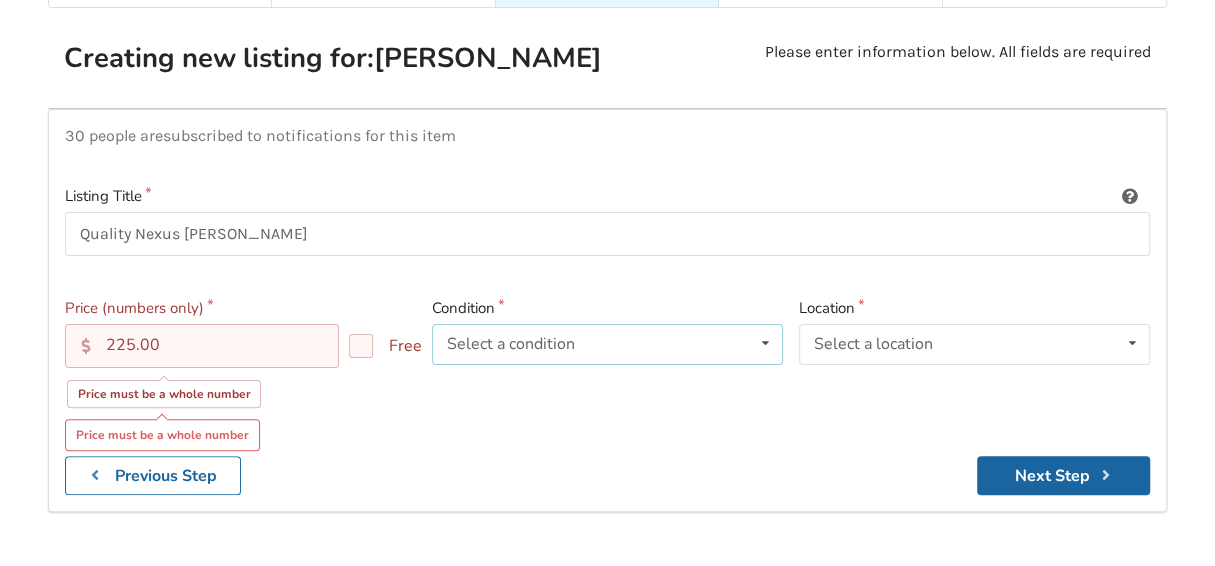 click at bounding box center [765, 343] 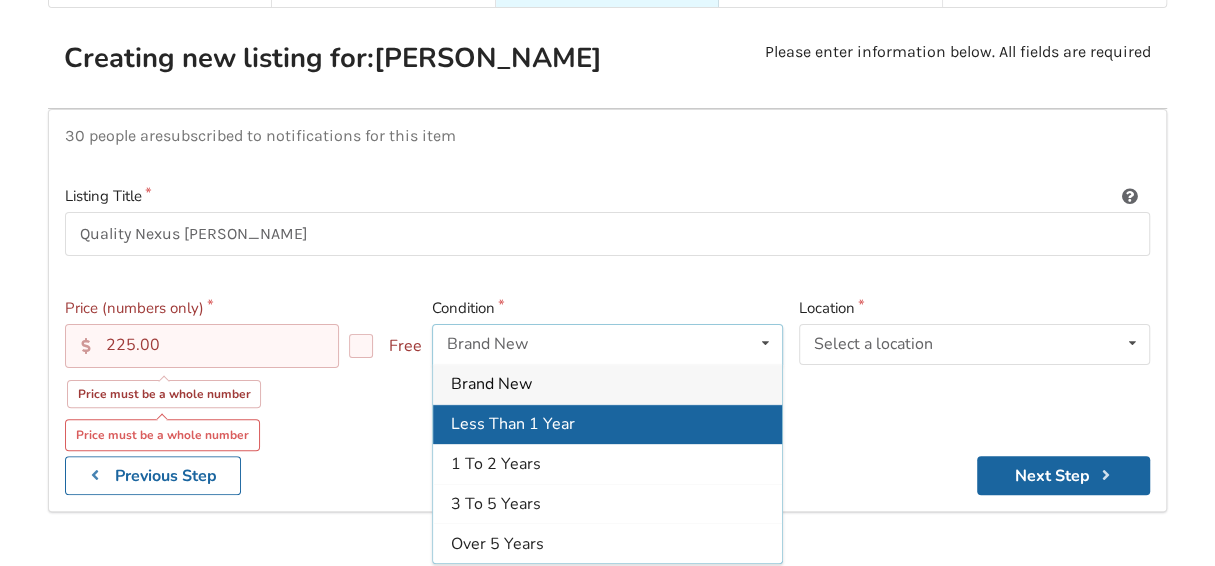 click on "Less Than 1 Year" at bounding box center [513, 424] 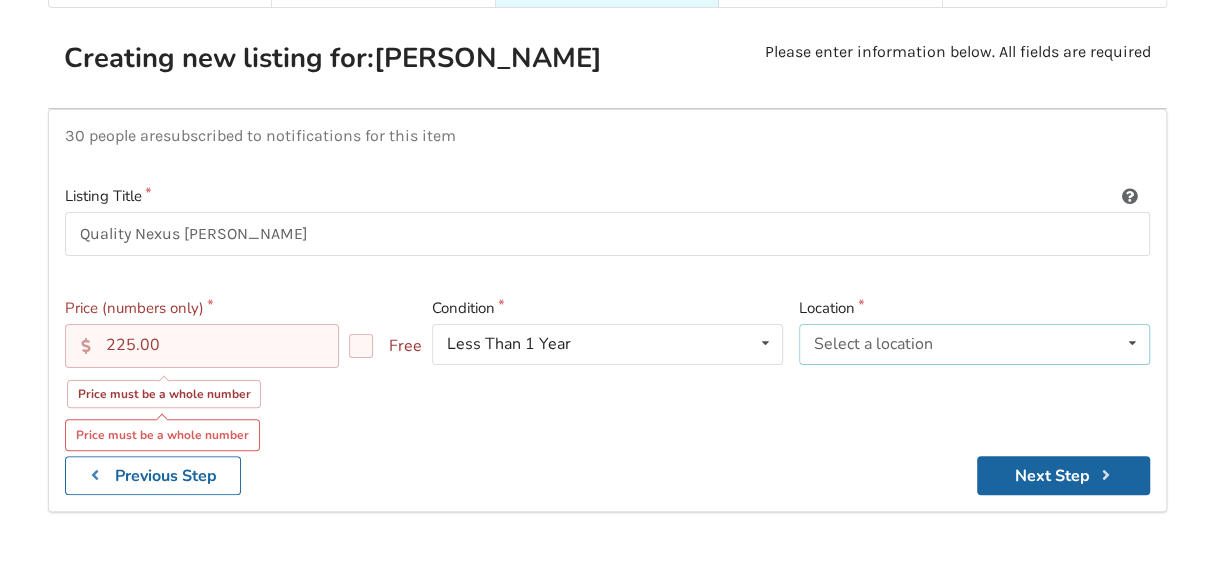 click at bounding box center [1132, 343] 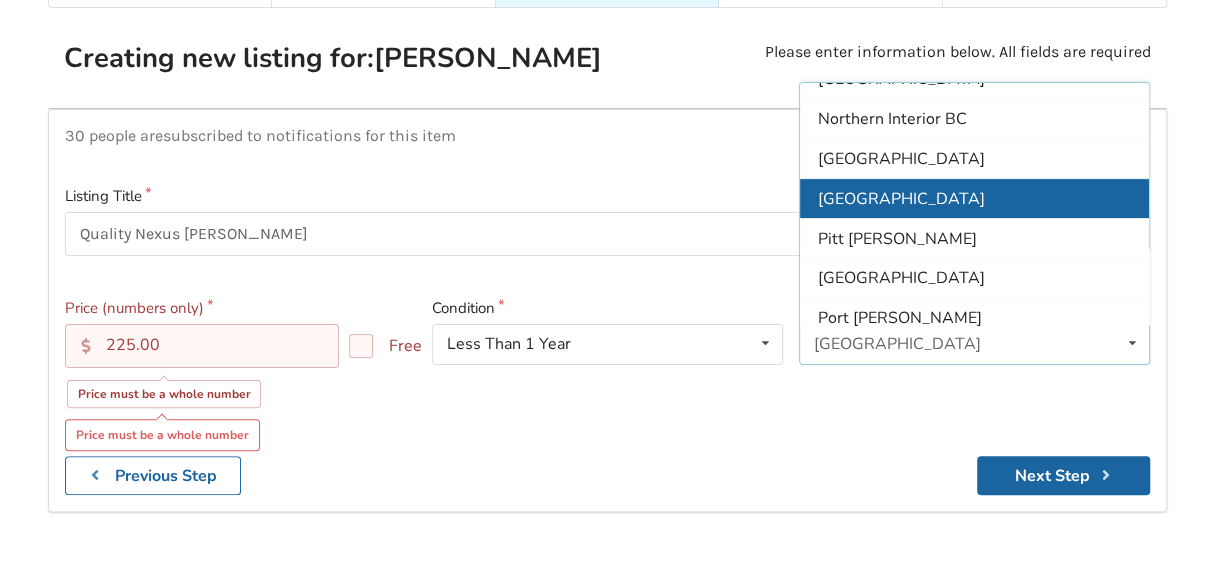 scroll, scrollTop: 339, scrollLeft: 0, axis: vertical 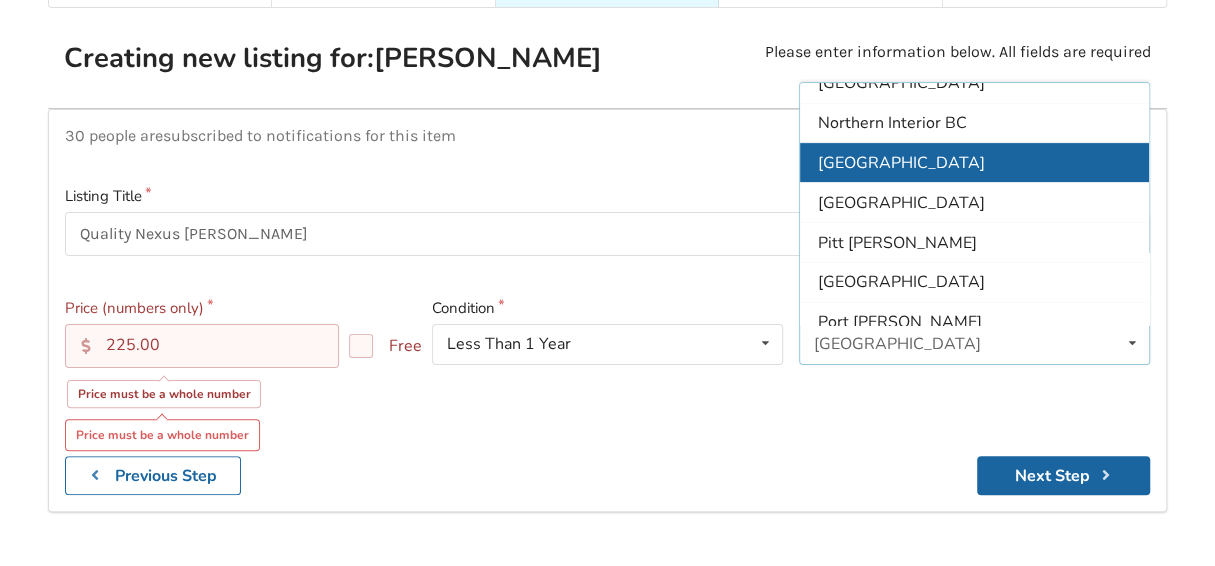 click on "North Vancouver" at bounding box center (901, 163) 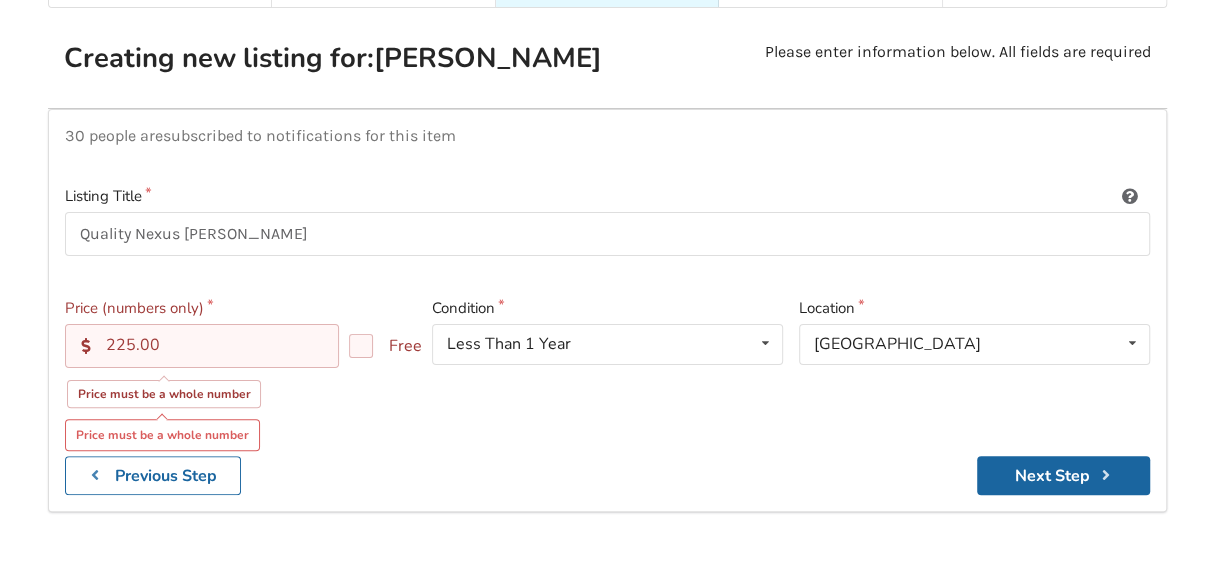 click on "225.00" at bounding box center [202, 346] 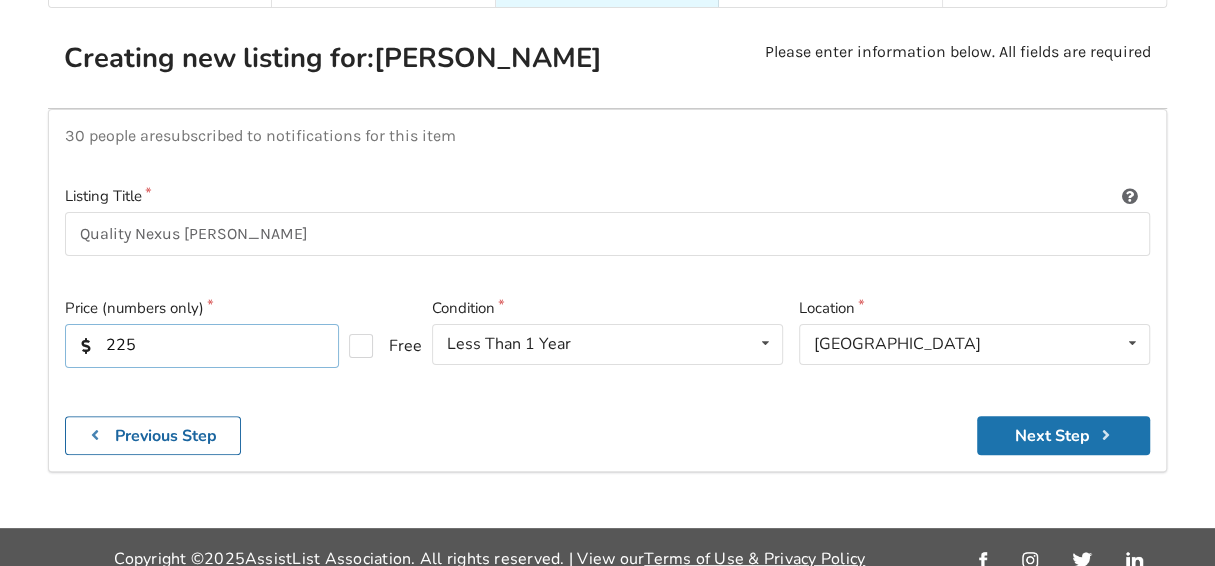 type on "225" 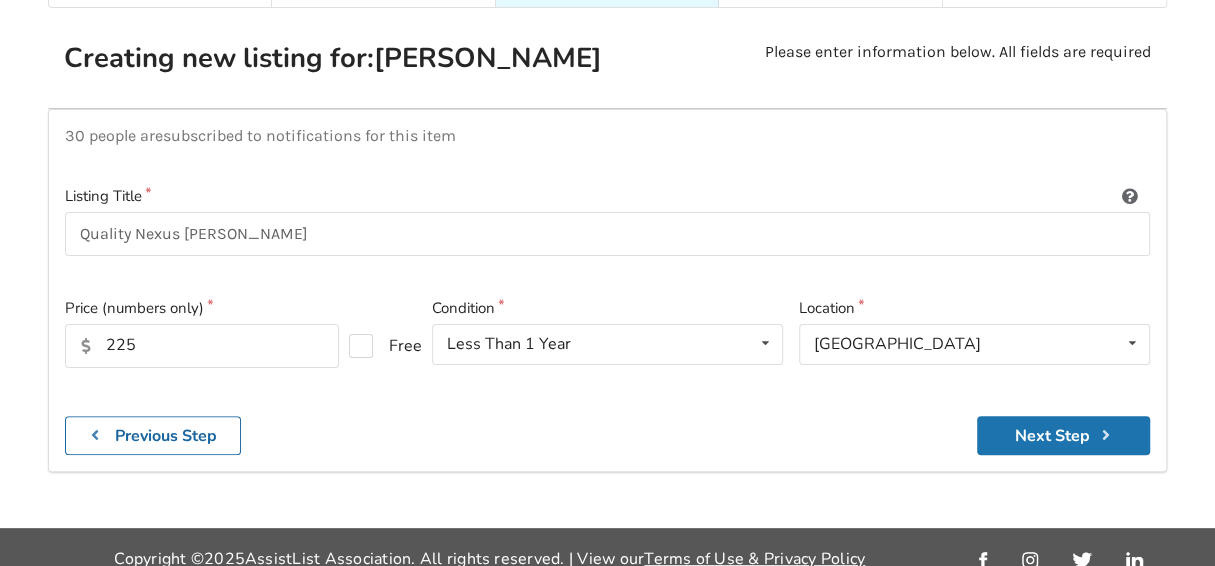 click on "Next Step" at bounding box center [1063, 435] 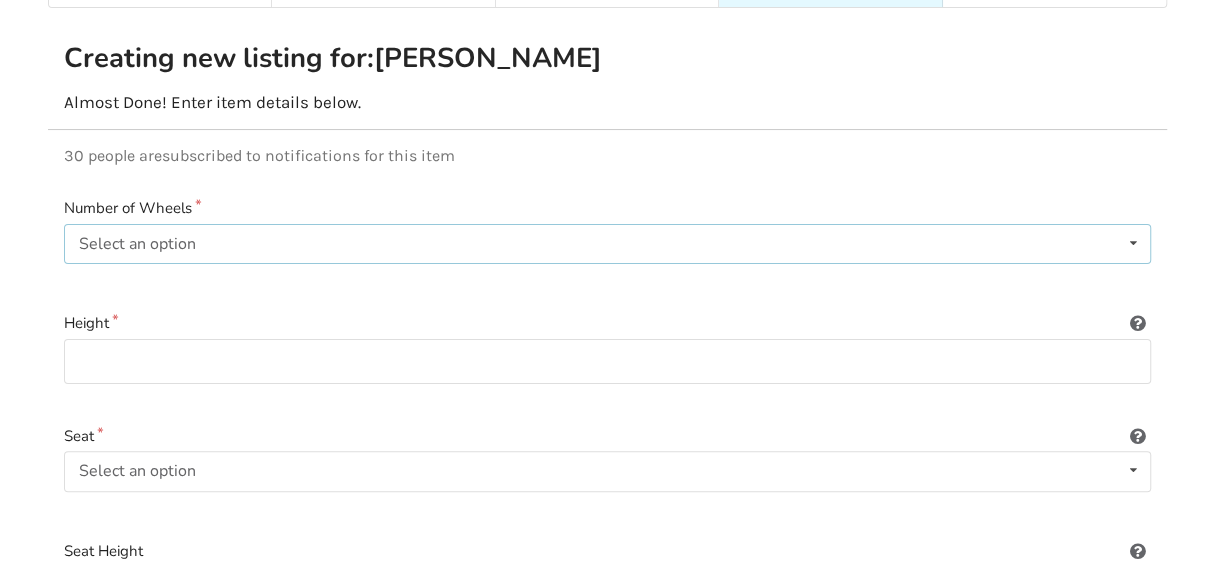 click at bounding box center [1133, 243] 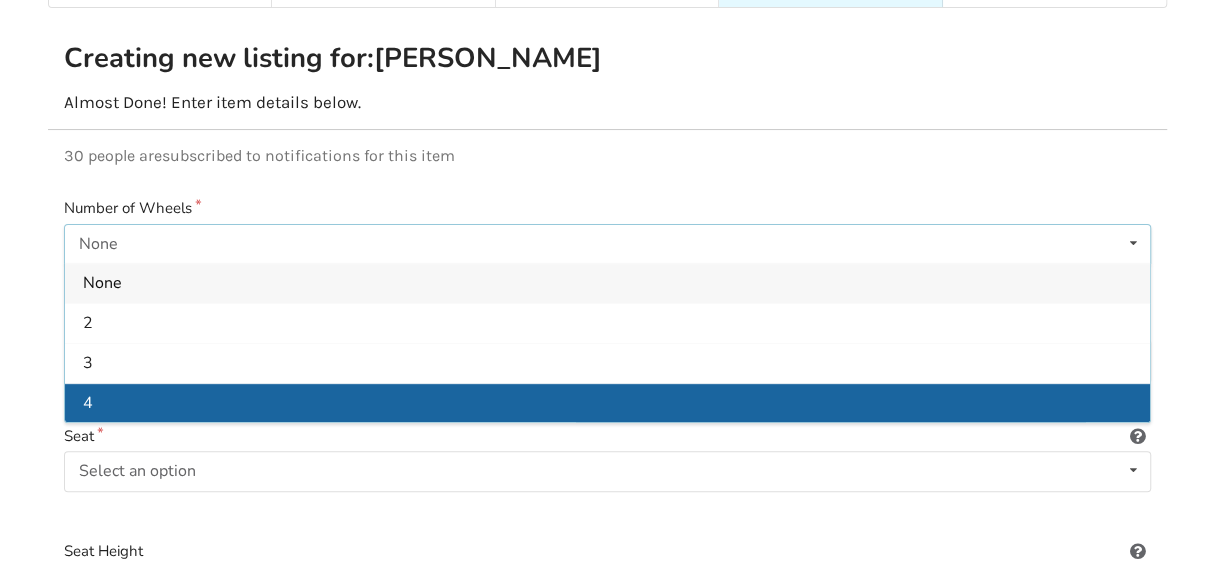 click on "4" at bounding box center (88, 403) 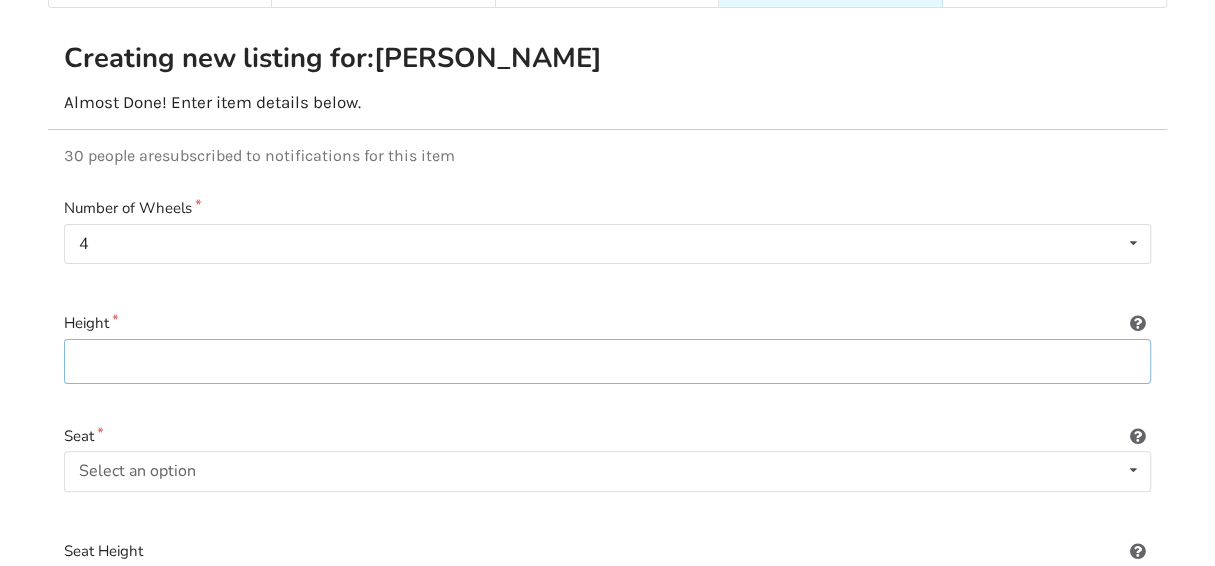 click at bounding box center [607, 361] 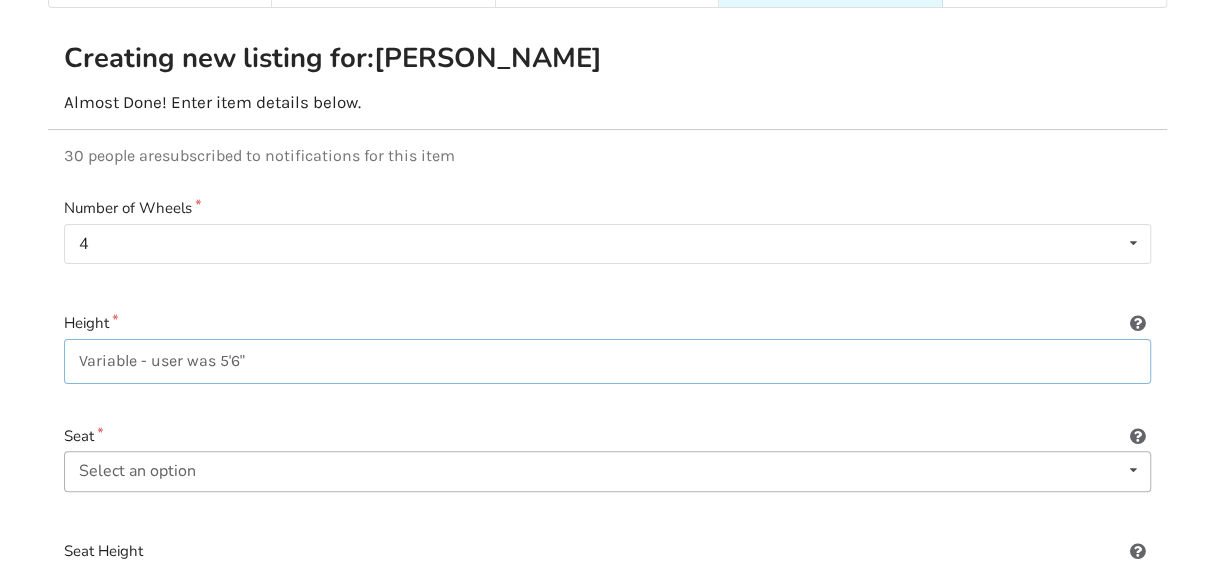 type on "Variable - user was 5'6"" 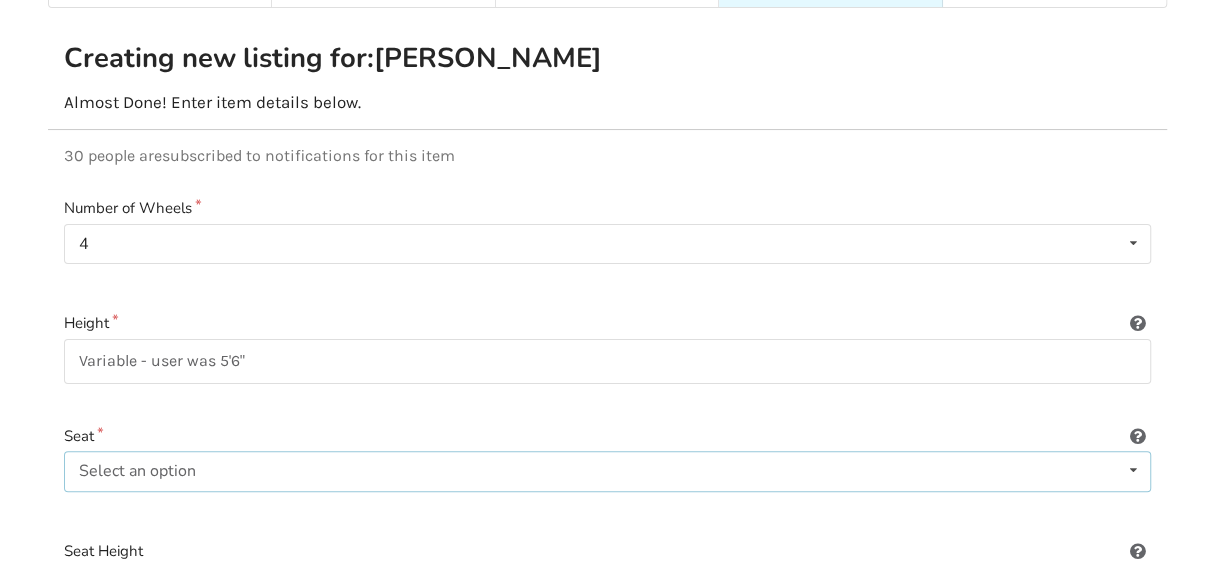 click at bounding box center (1133, 470) 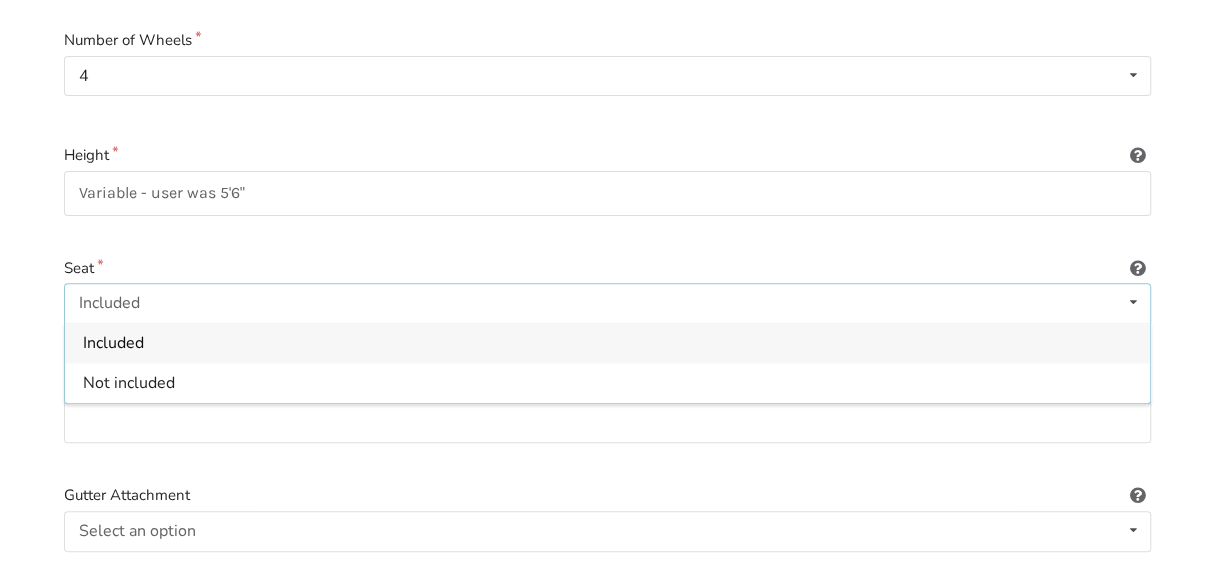 scroll, scrollTop: 353, scrollLeft: 0, axis: vertical 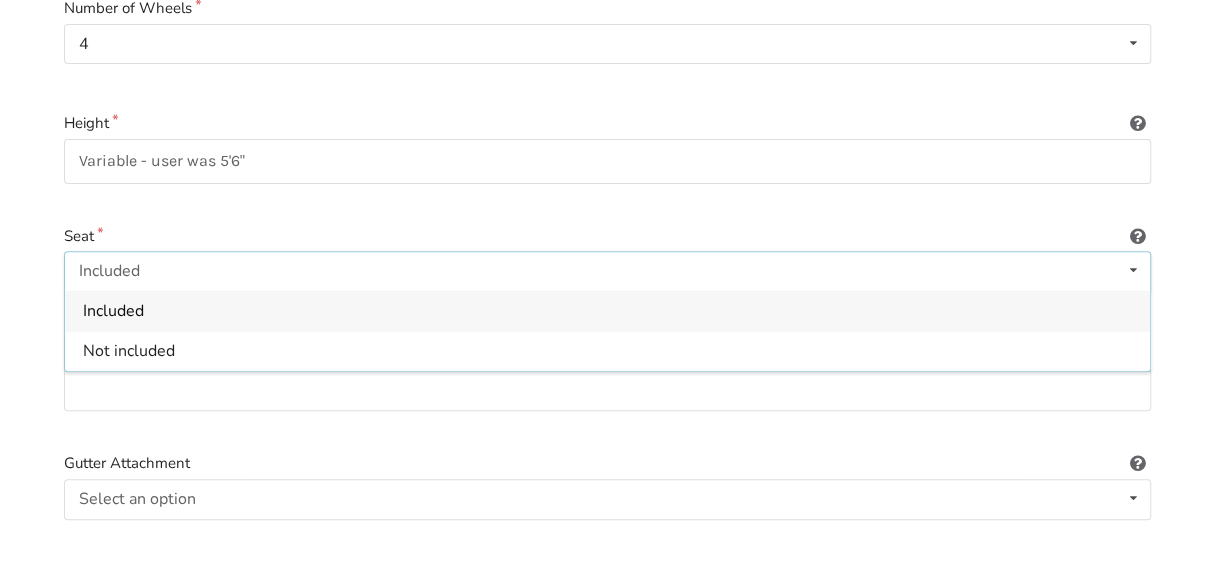 click on "Included" at bounding box center [607, 311] 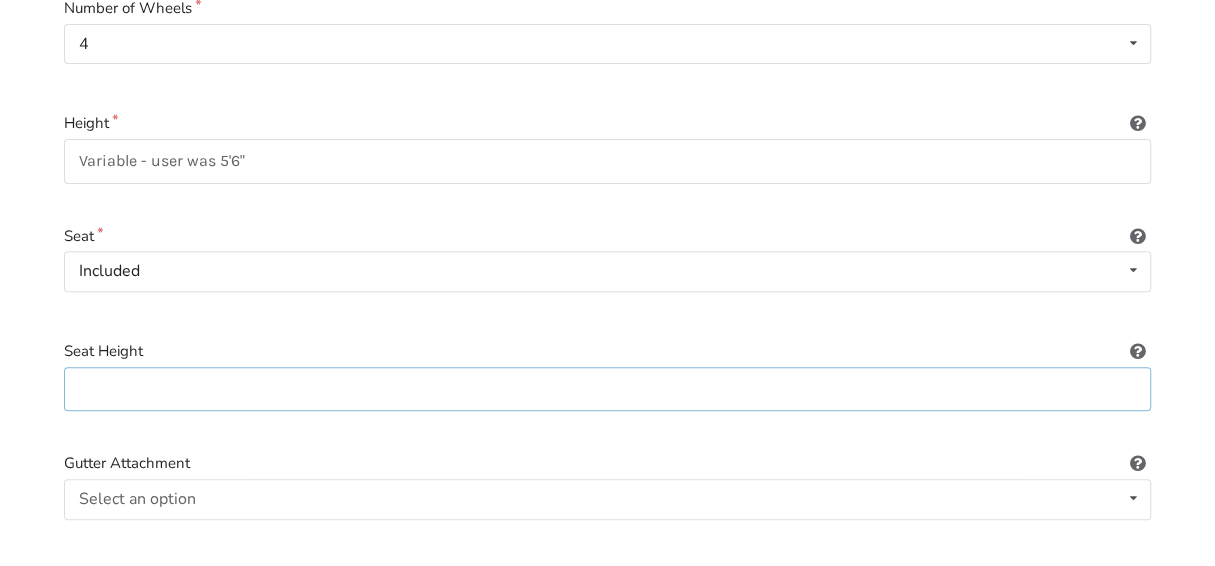 click at bounding box center (607, 389) 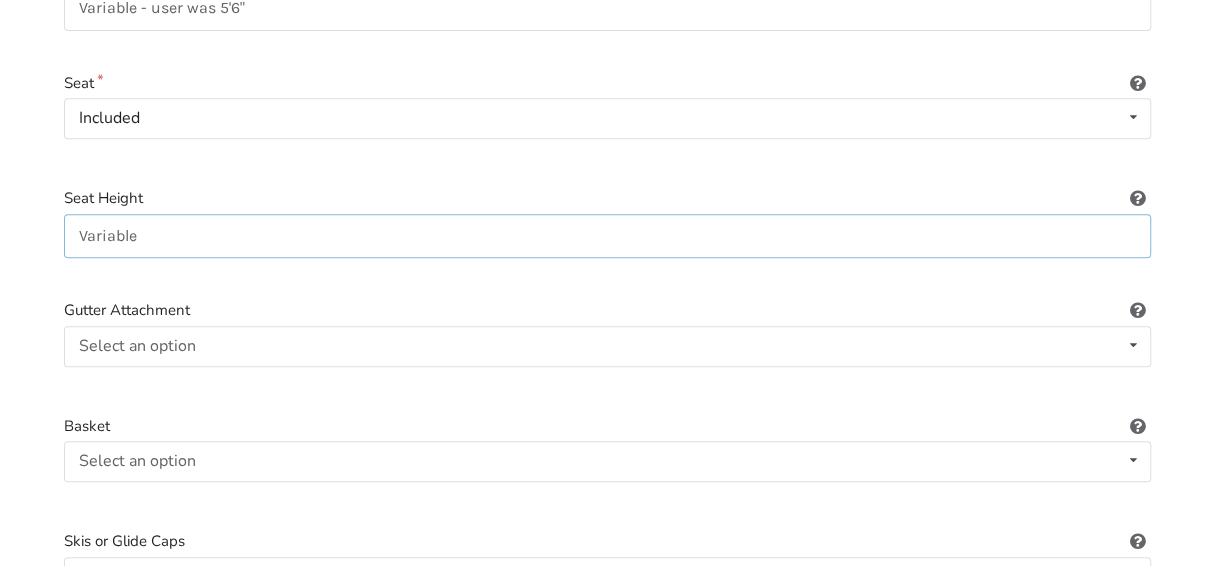scroll, scrollTop: 553, scrollLeft: 0, axis: vertical 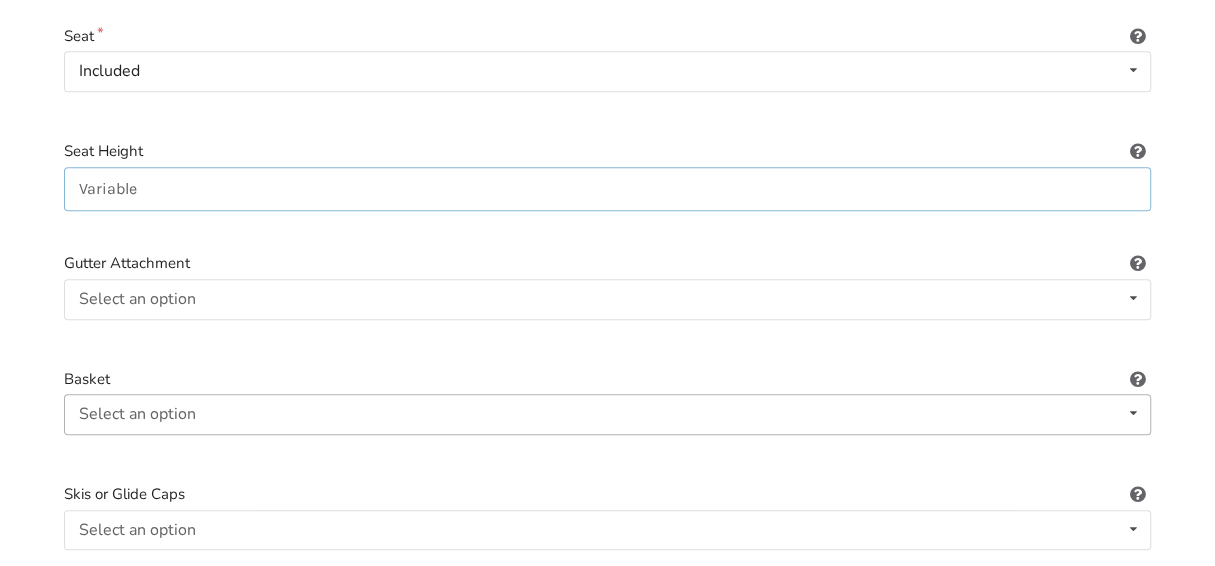type on "Variable" 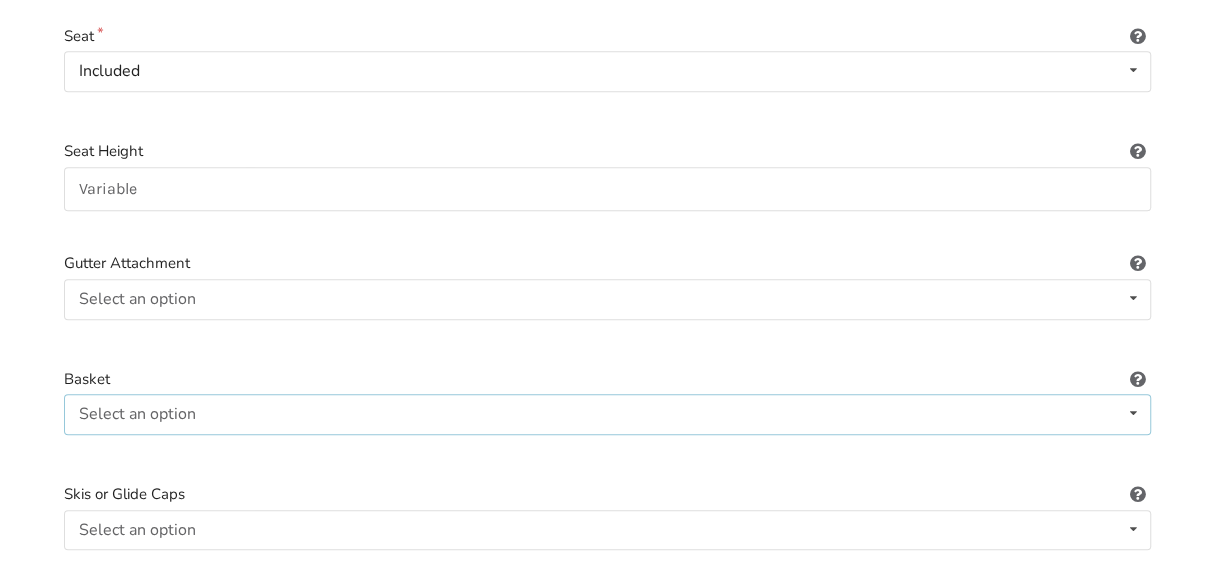 click at bounding box center [1133, 413] 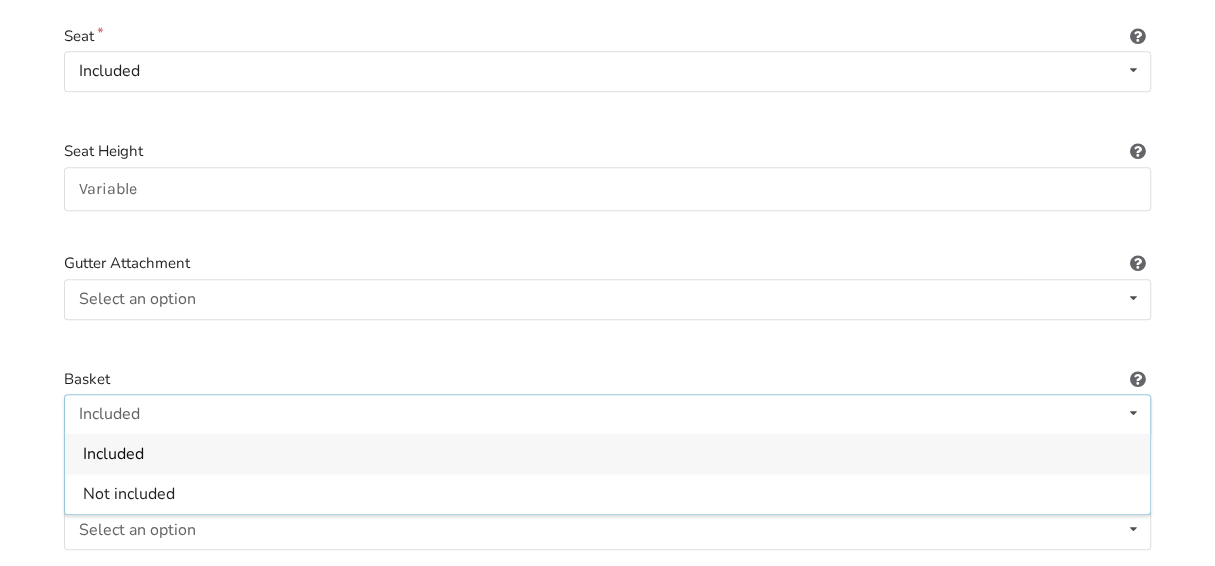 click on "Included" at bounding box center (113, 454) 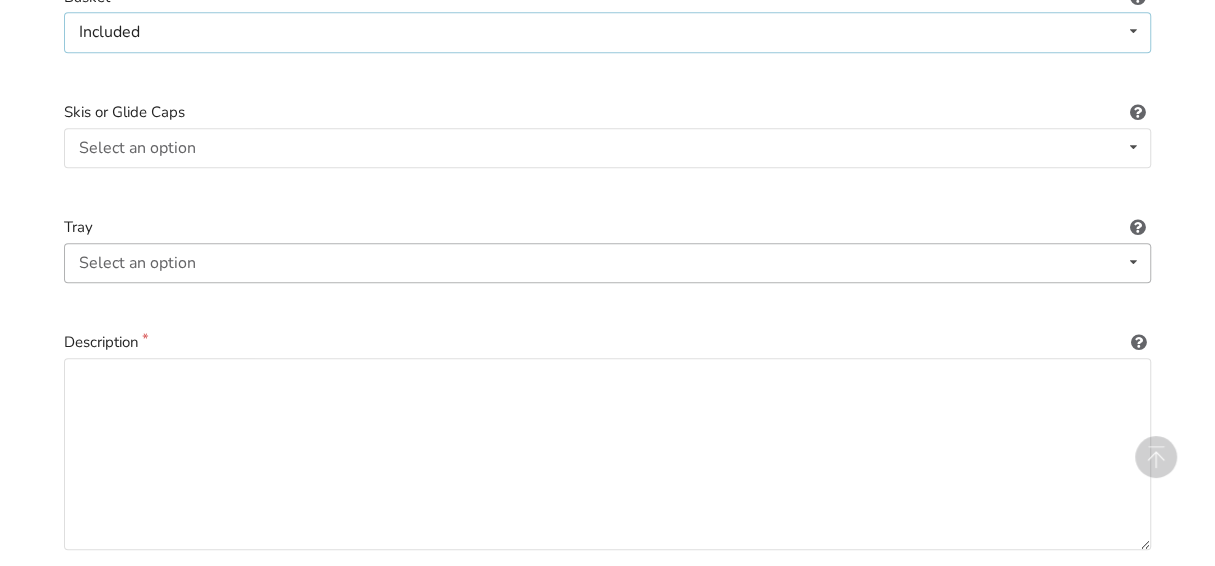 scroll, scrollTop: 953, scrollLeft: 0, axis: vertical 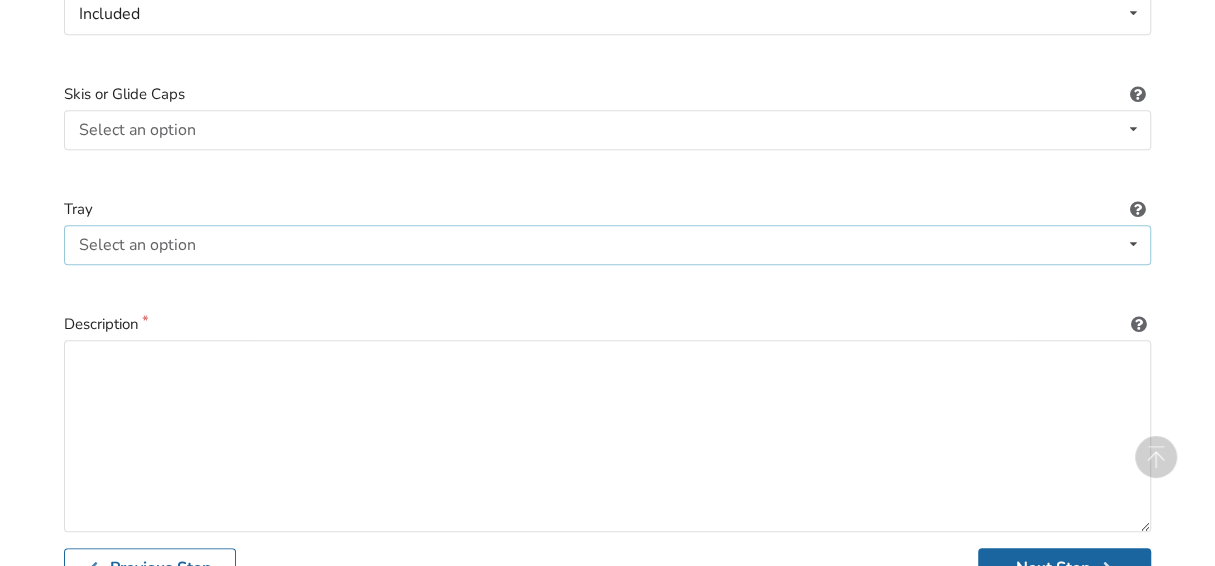 click at bounding box center (1133, 244) 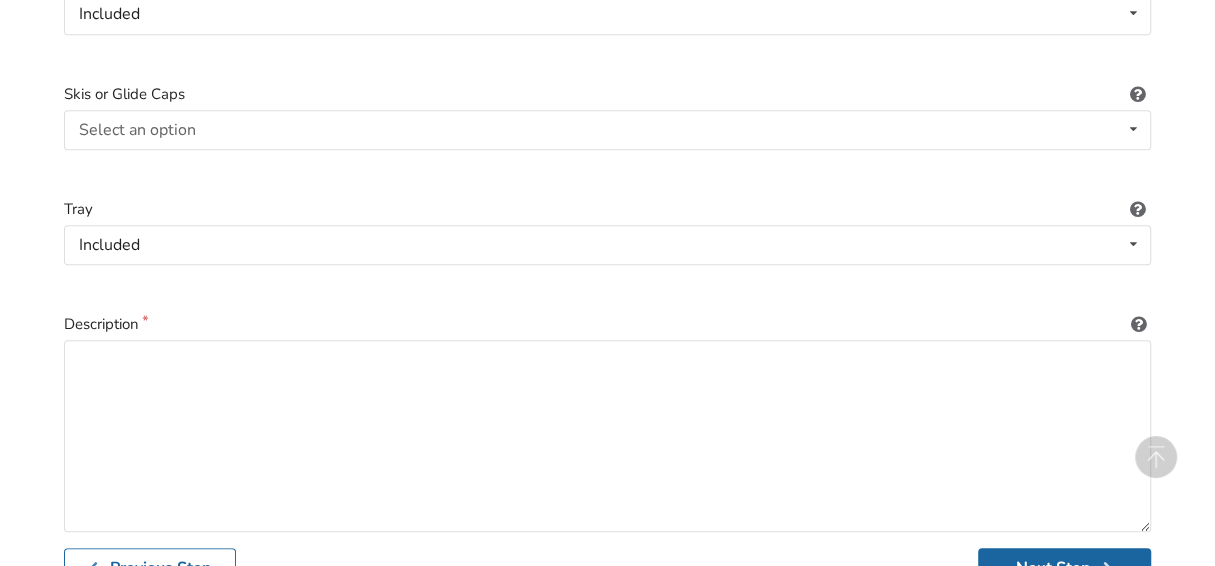 click at bounding box center [607, 173] 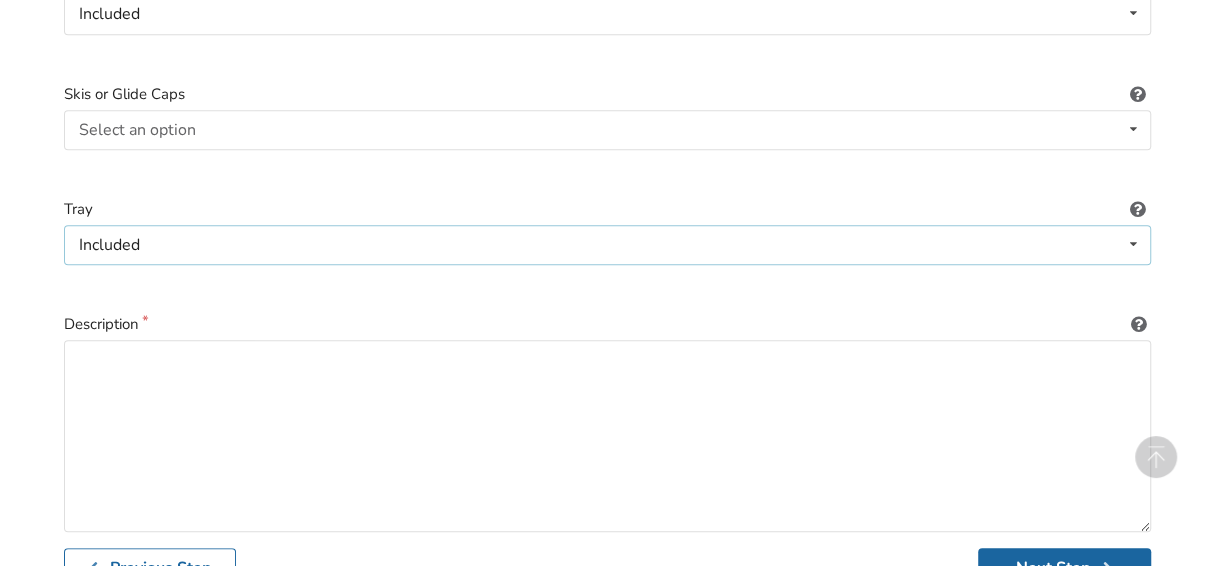 click at bounding box center [1133, 244] 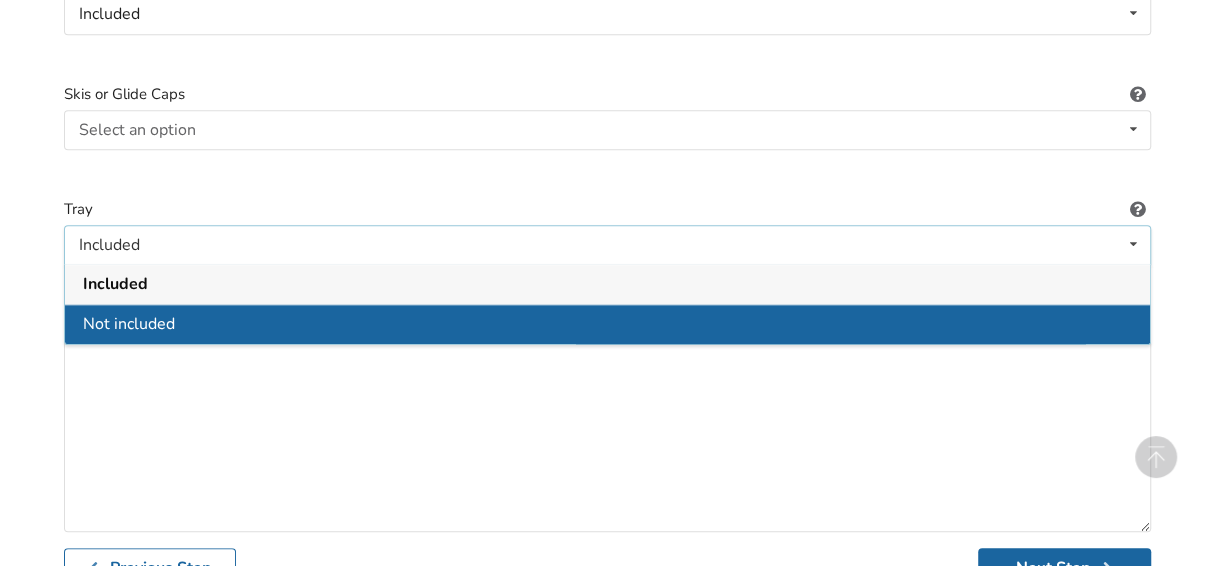 click on "Not included" at bounding box center [129, 325] 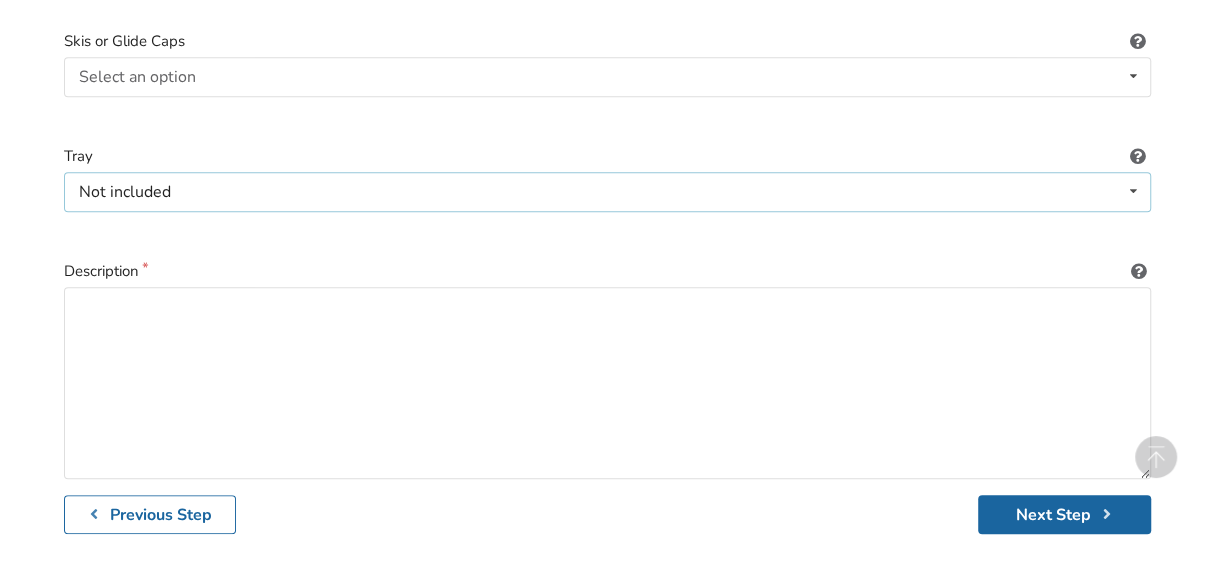 scroll, scrollTop: 1053, scrollLeft: 0, axis: vertical 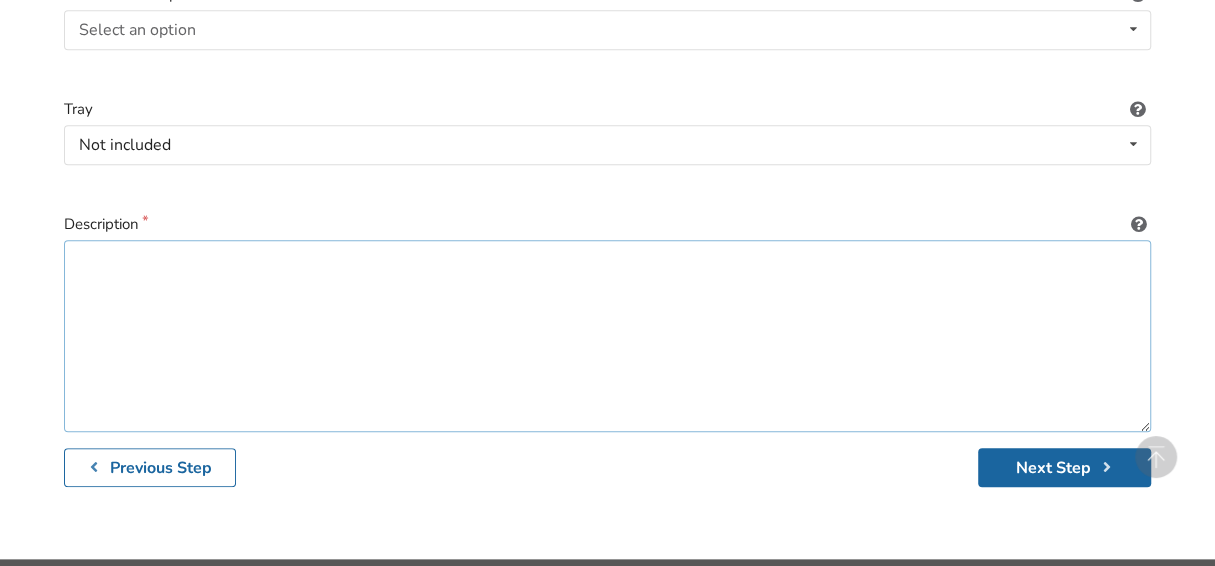 click at bounding box center (607, 336) 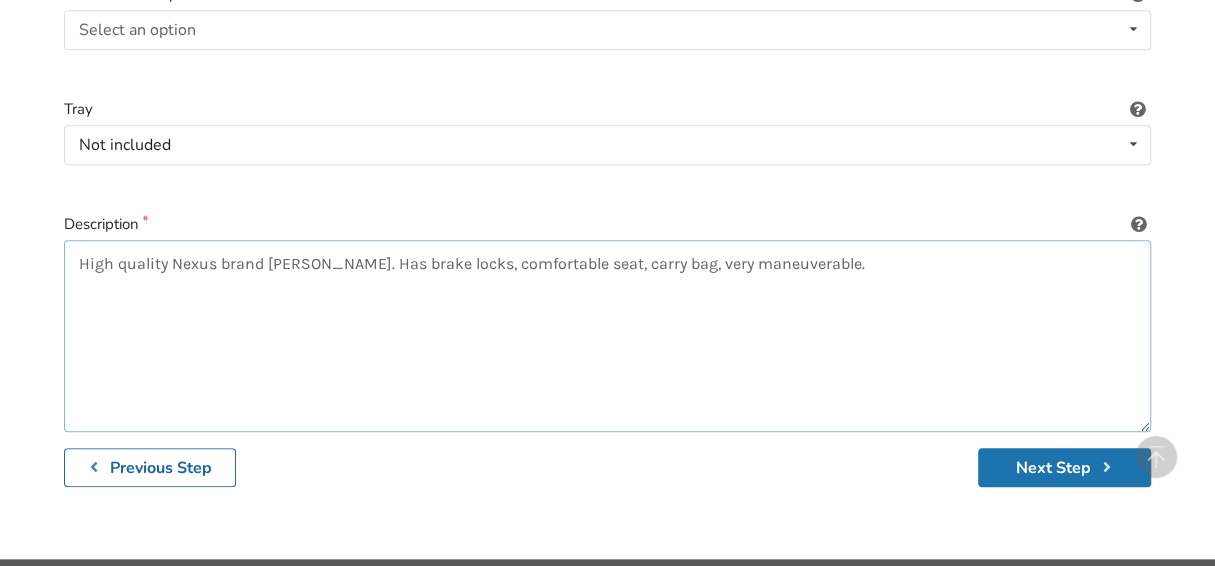 type on "High quality Nexus brand walker. Has brake locks, comfortable seat, carry bag, very maneuverable." 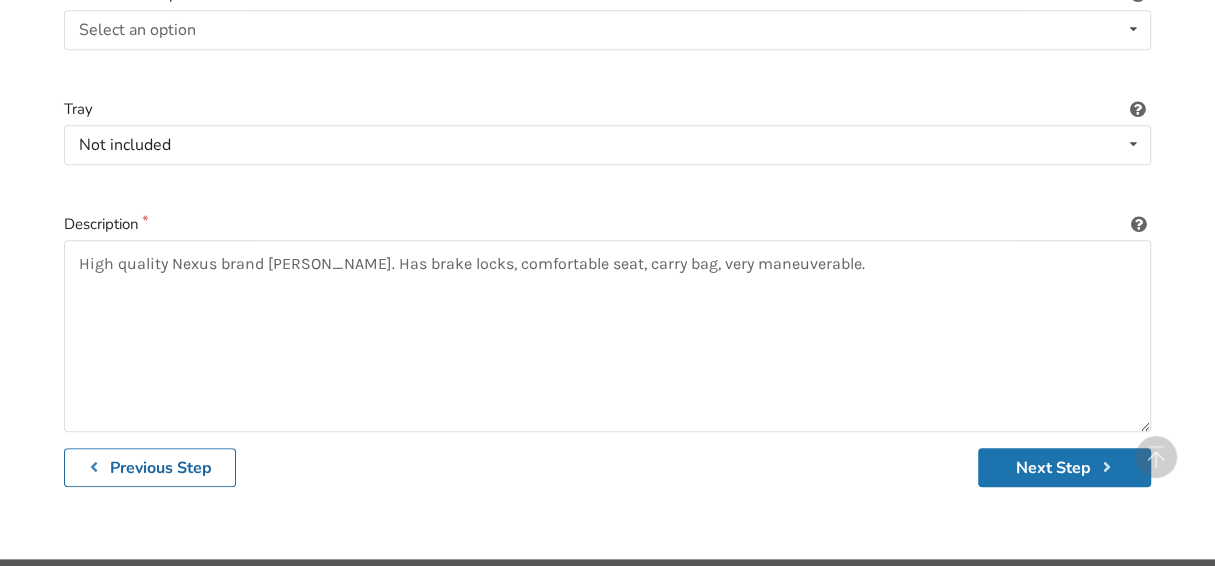 click on "Next Step" at bounding box center (1064, 467) 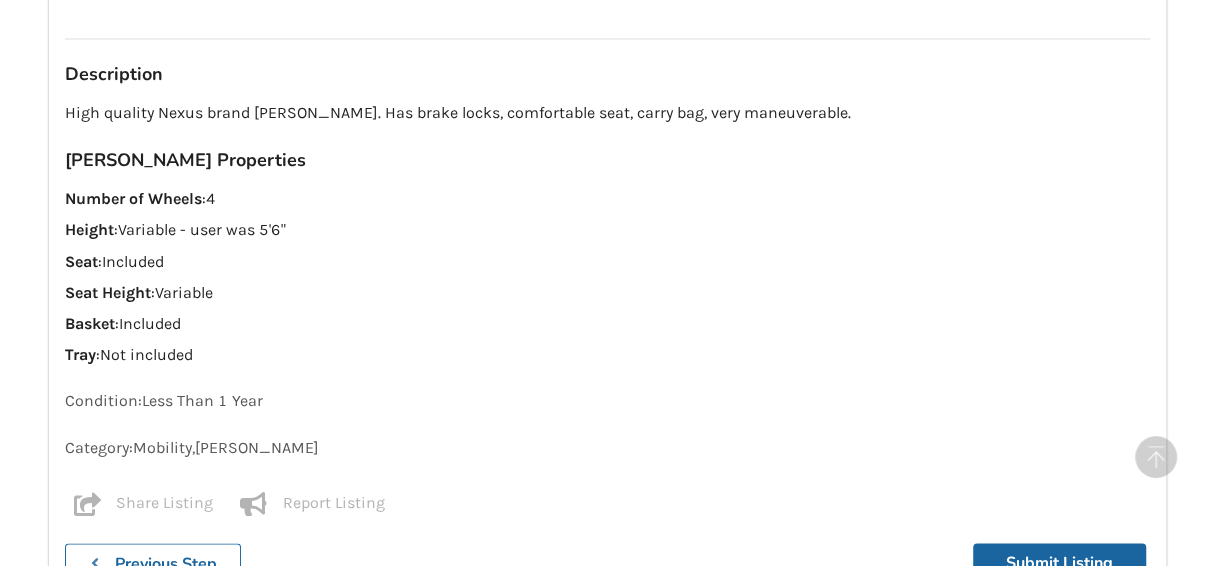 scroll, scrollTop: 2043, scrollLeft: 0, axis: vertical 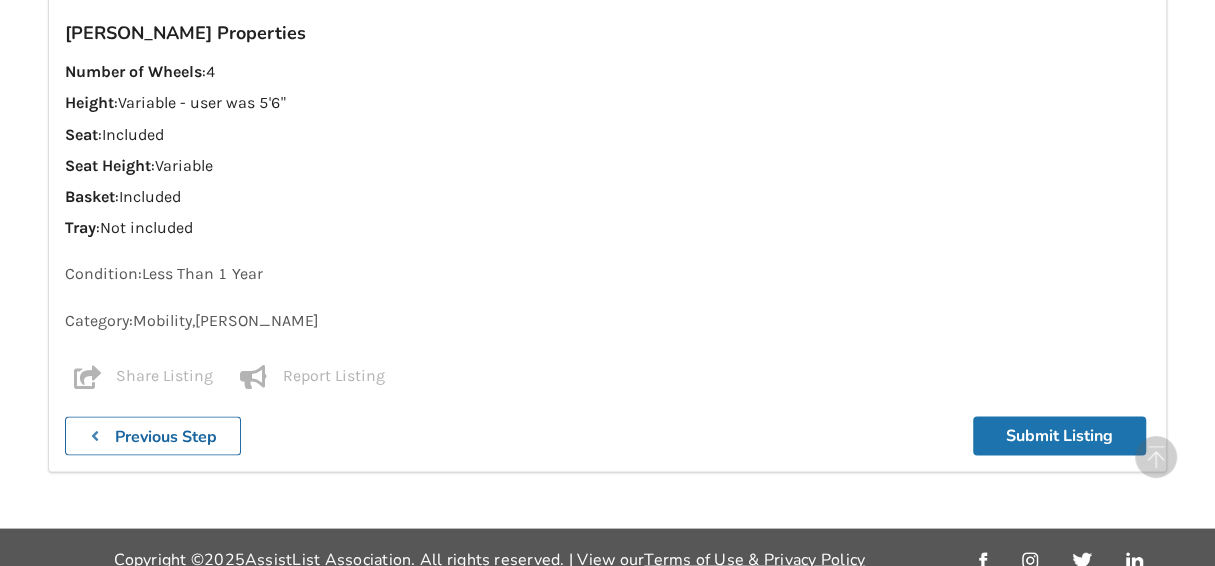 click on "Submit Listing" at bounding box center (1059, 435) 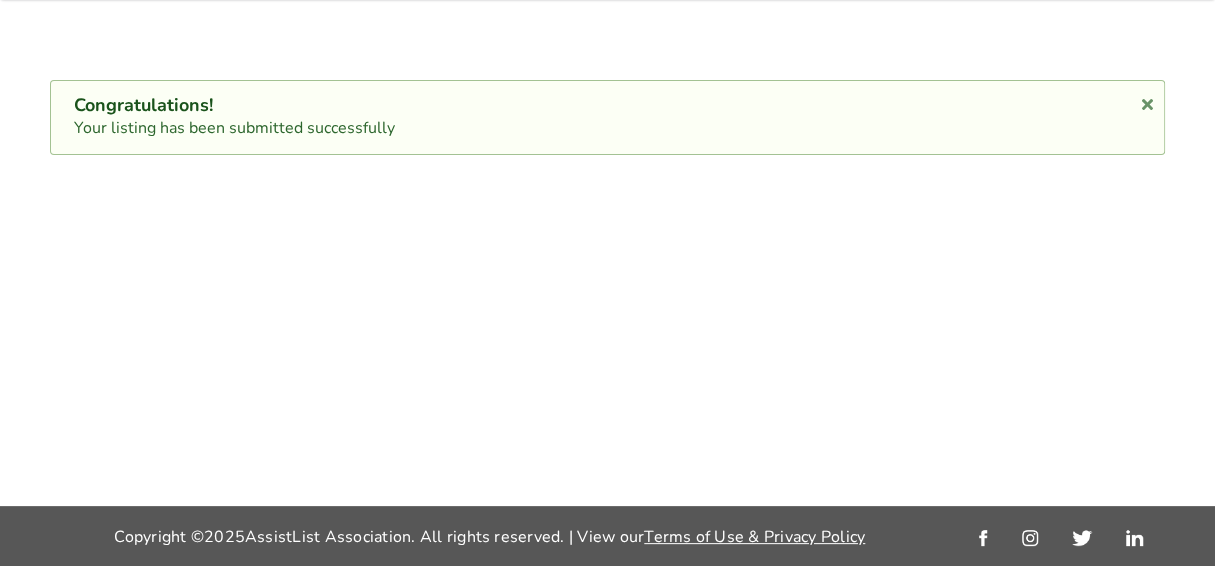 scroll, scrollTop: 0, scrollLeft: 0, axis: both 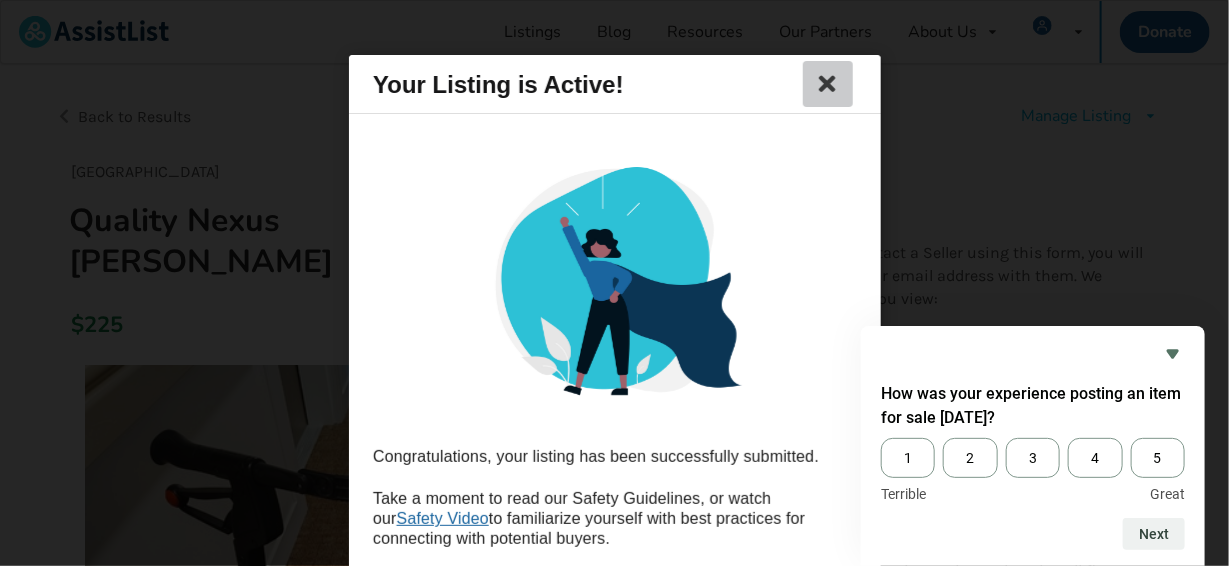 click at bounding box center (827, 84) 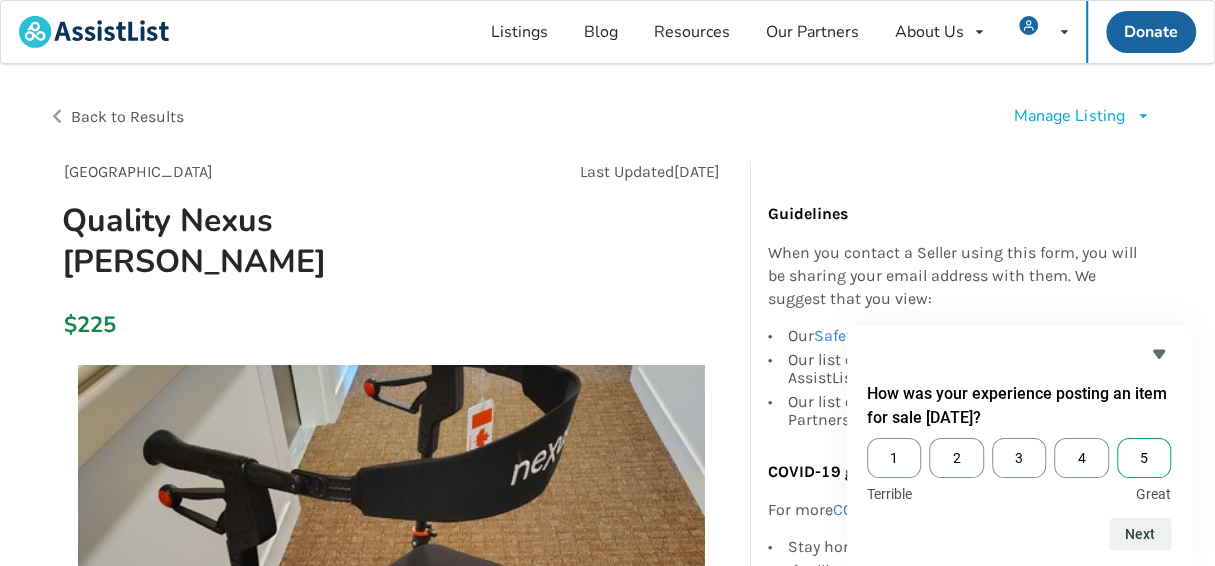 click on "5" at bounding box center [1144, 458] 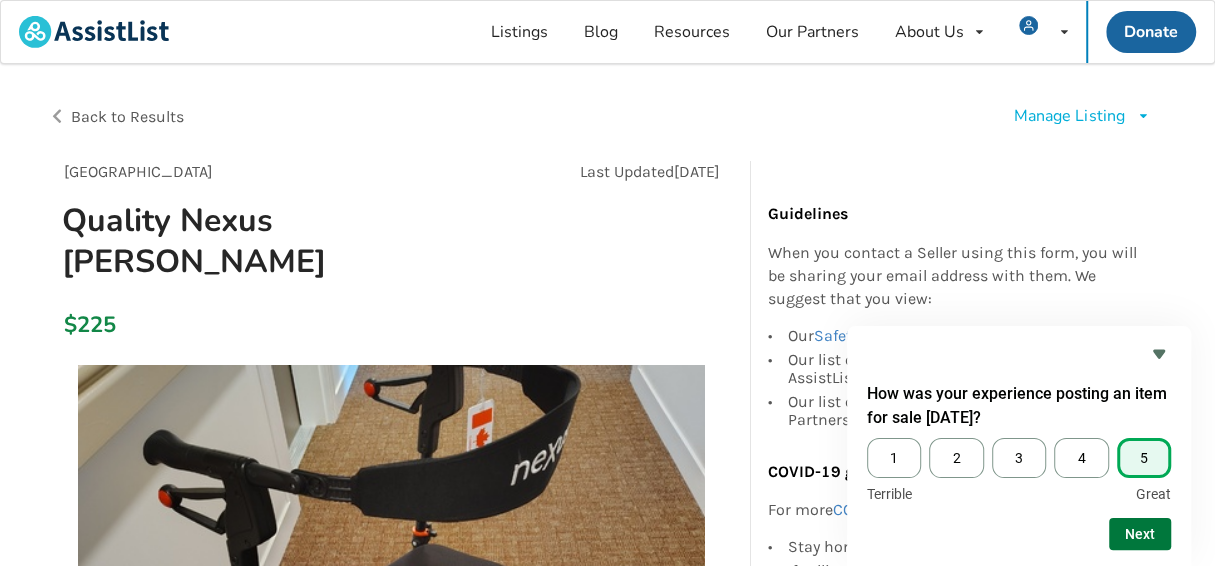 click on "Next" at bounding box center (1140, 534) 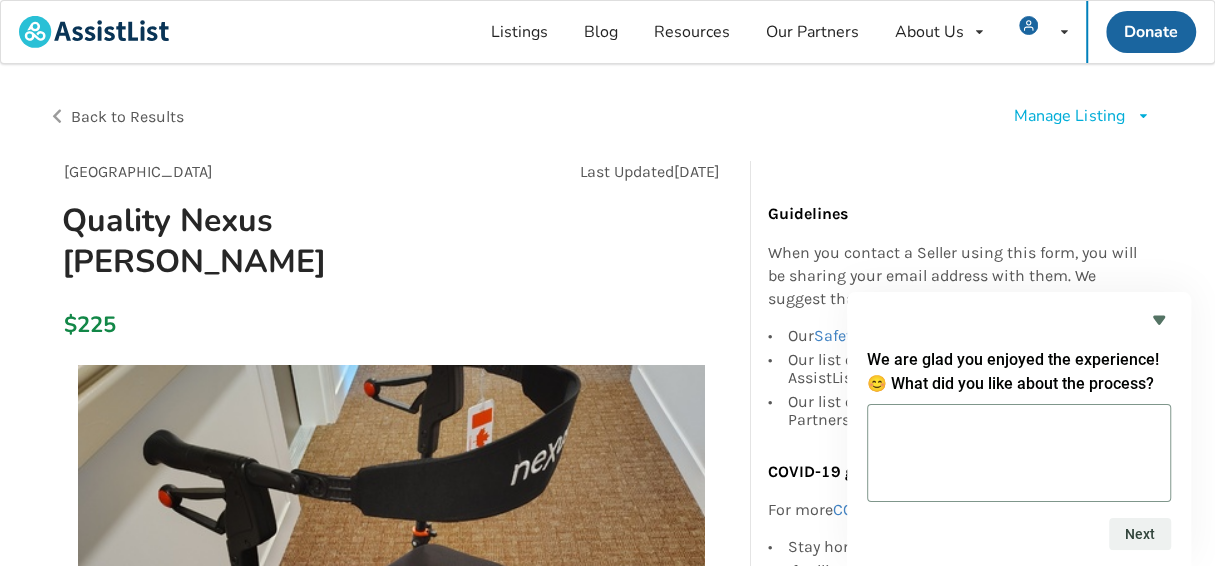 click at bounding box center (1019, 453) 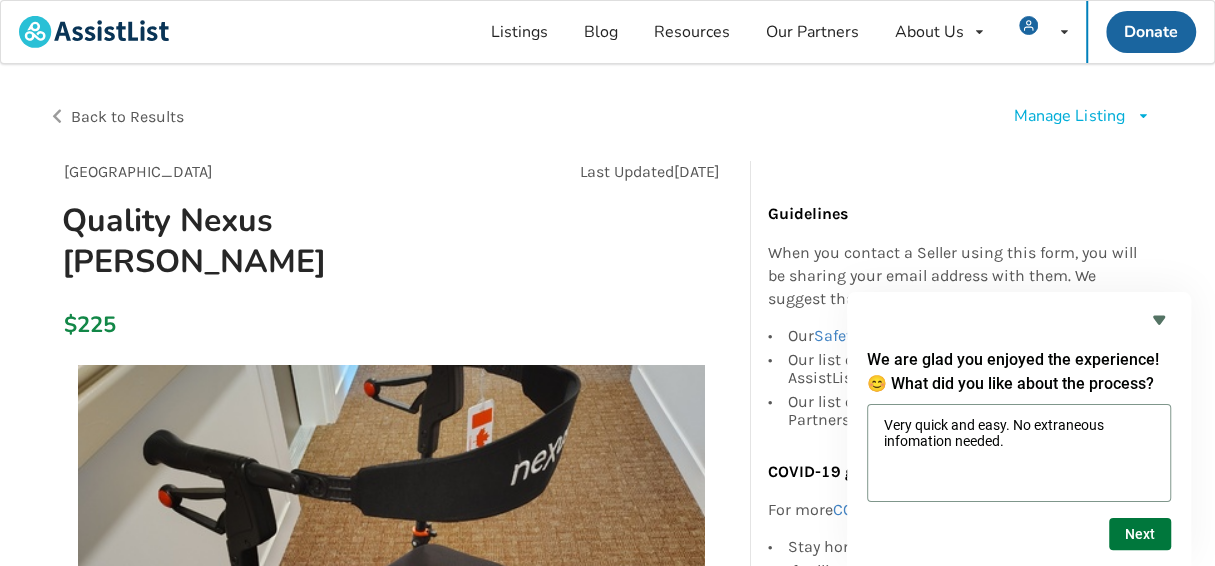 type on "Very quick and easy. No extraneous infomation needed." 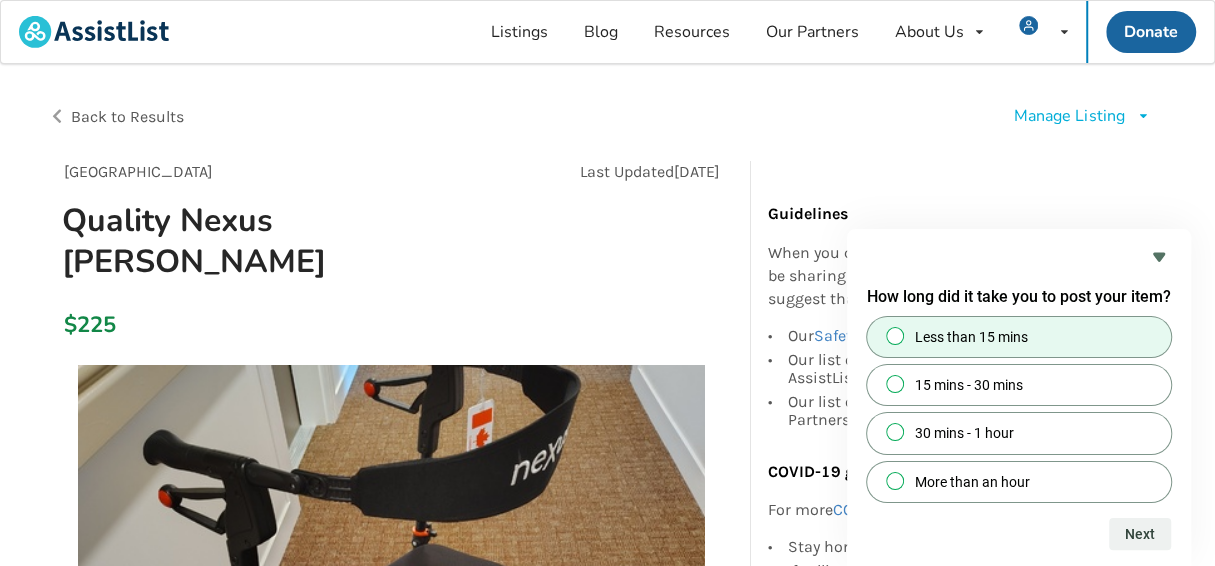 click on "Less than 15 mins" at bounding box center [895, 335] 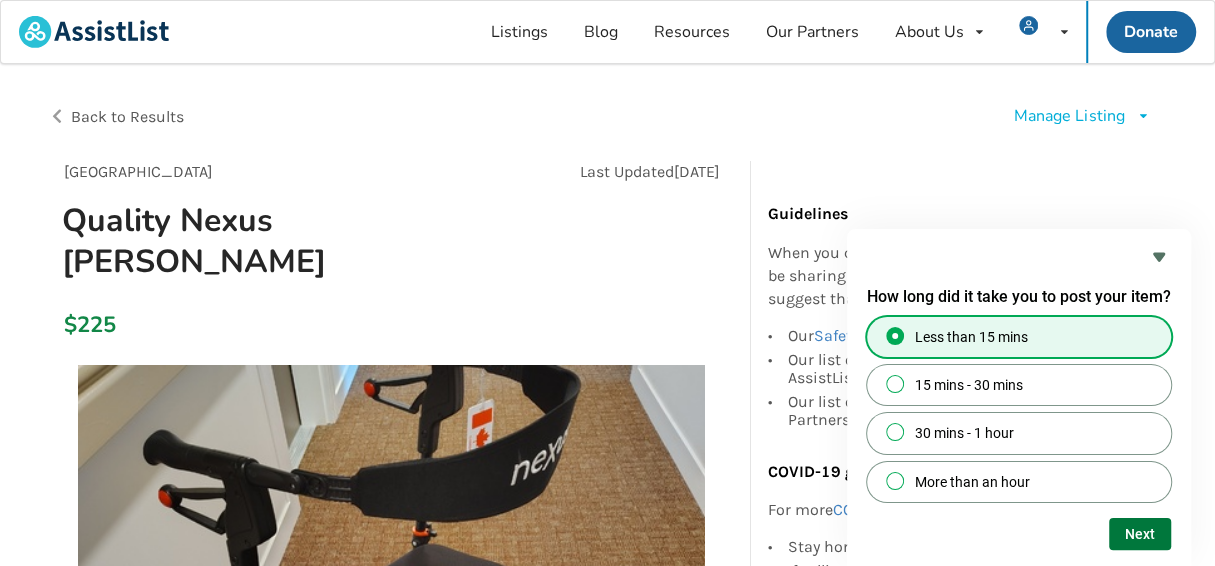 click on "Next" at bounding box center [1140, 534] 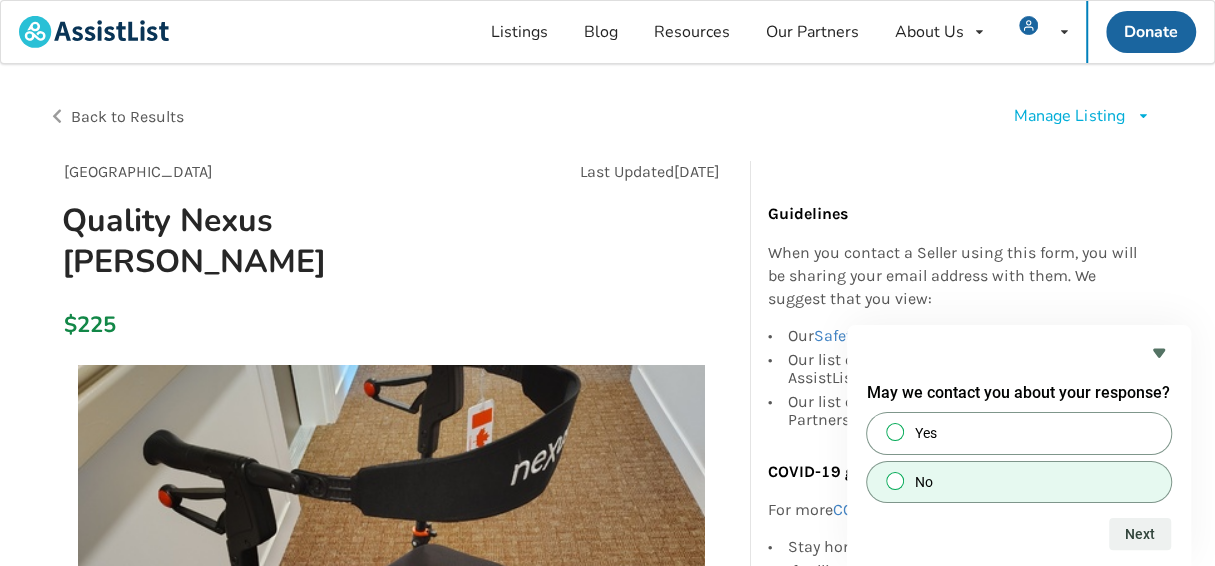 click on "No" at bounding box center (895, 480) 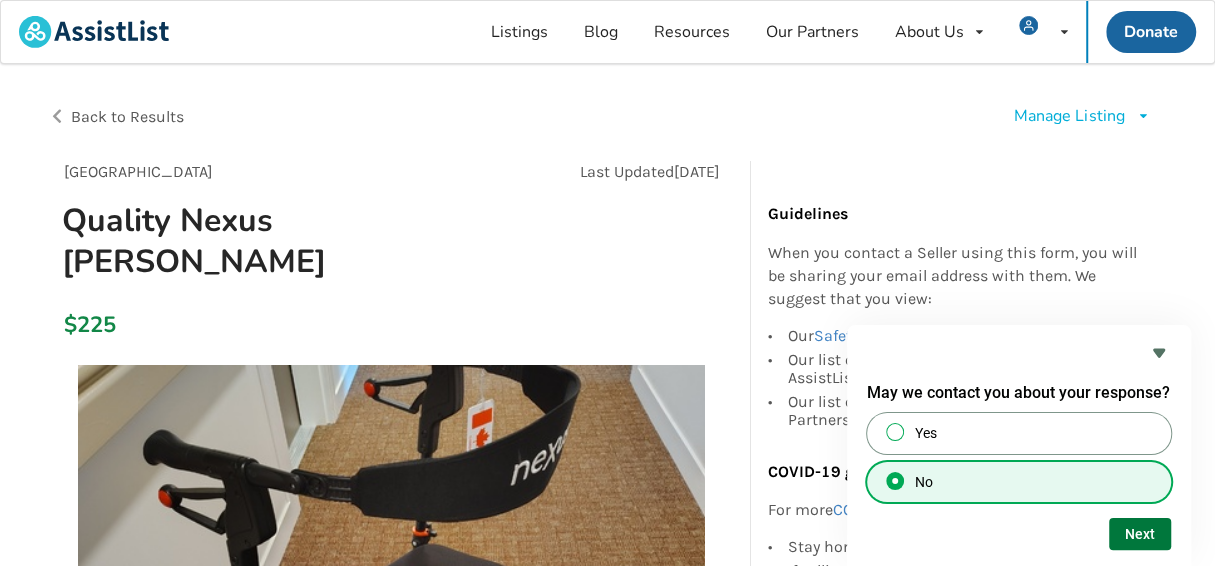 click on "Next" at bounding box center (1140, 534) 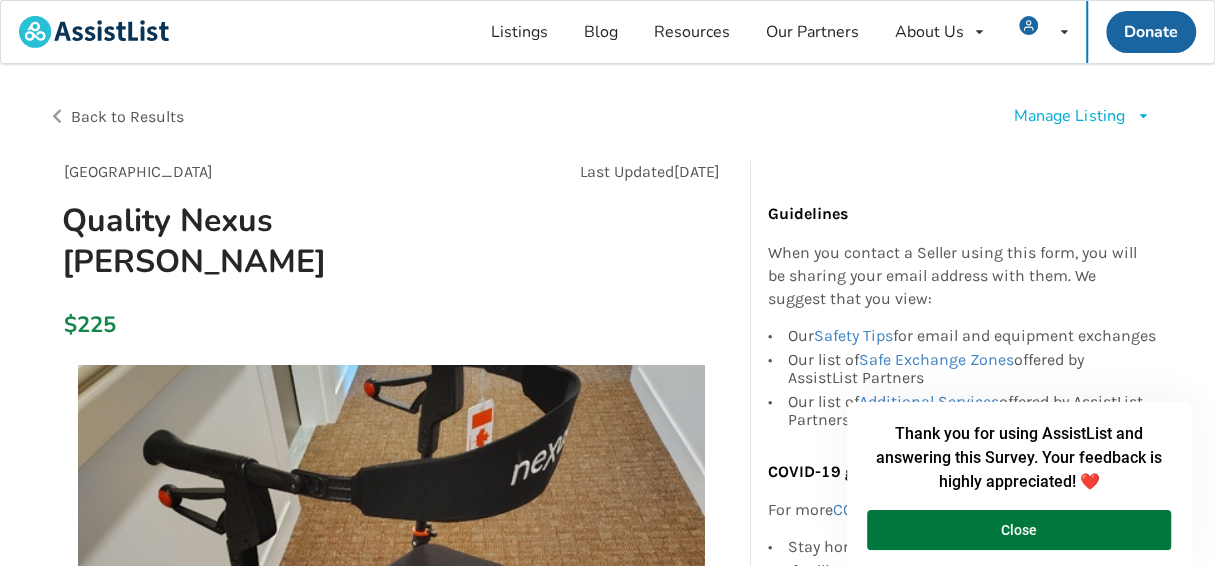 click on "Close" at bounding box center [1019, 530] 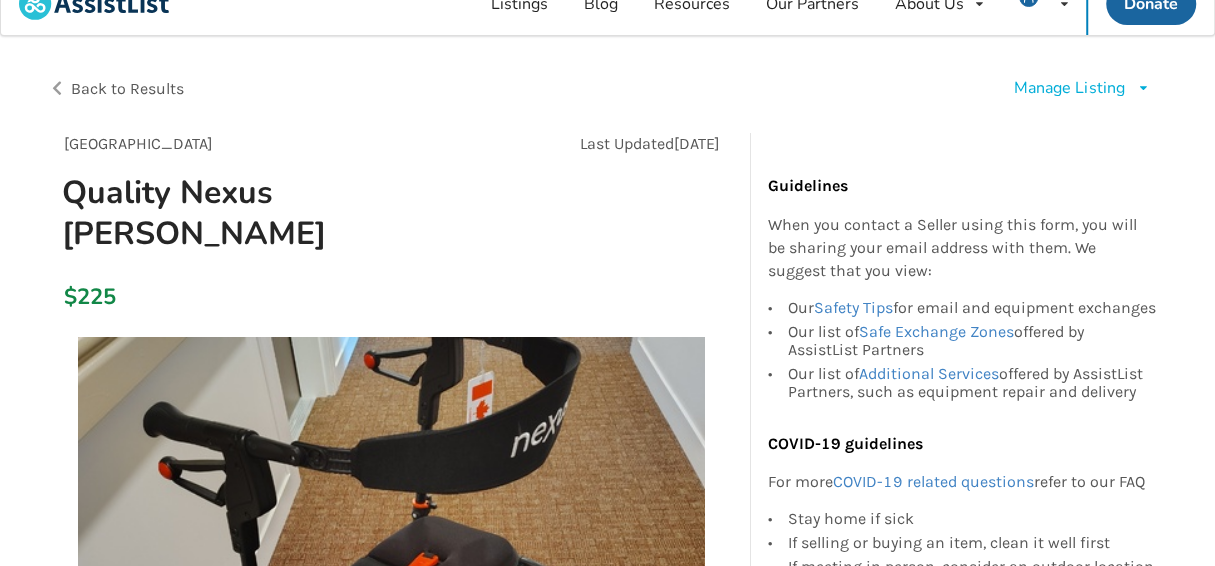 scroll, scrollTop: 0, scrollLeft: 0, axis: both 